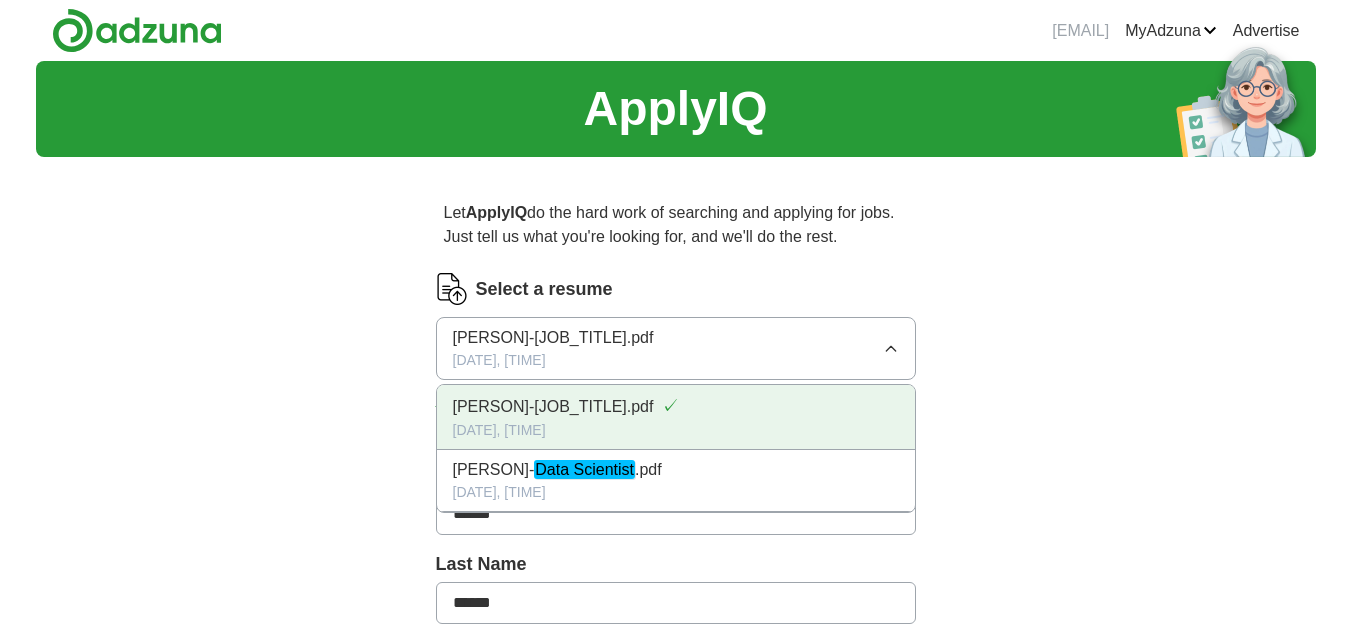 scroll, scrollTop: 0, scrollLeft: 0, axis: both 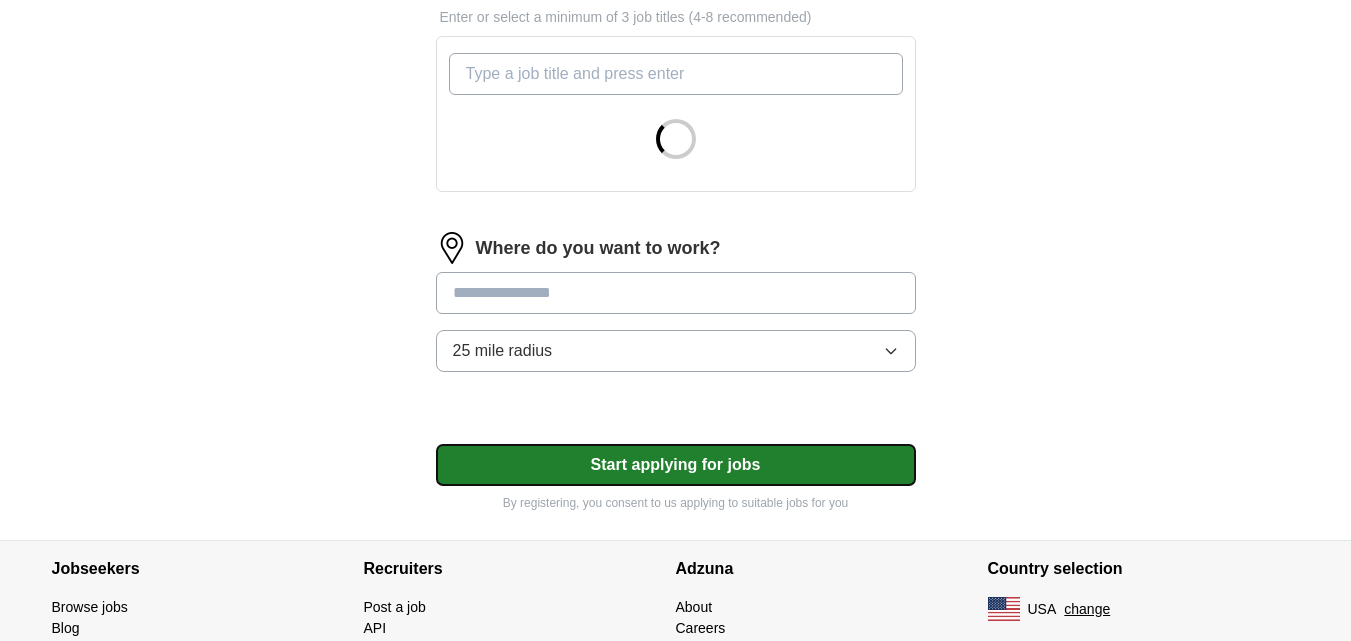 click on "Start applying for jobs" at bounding box center [676, 465] 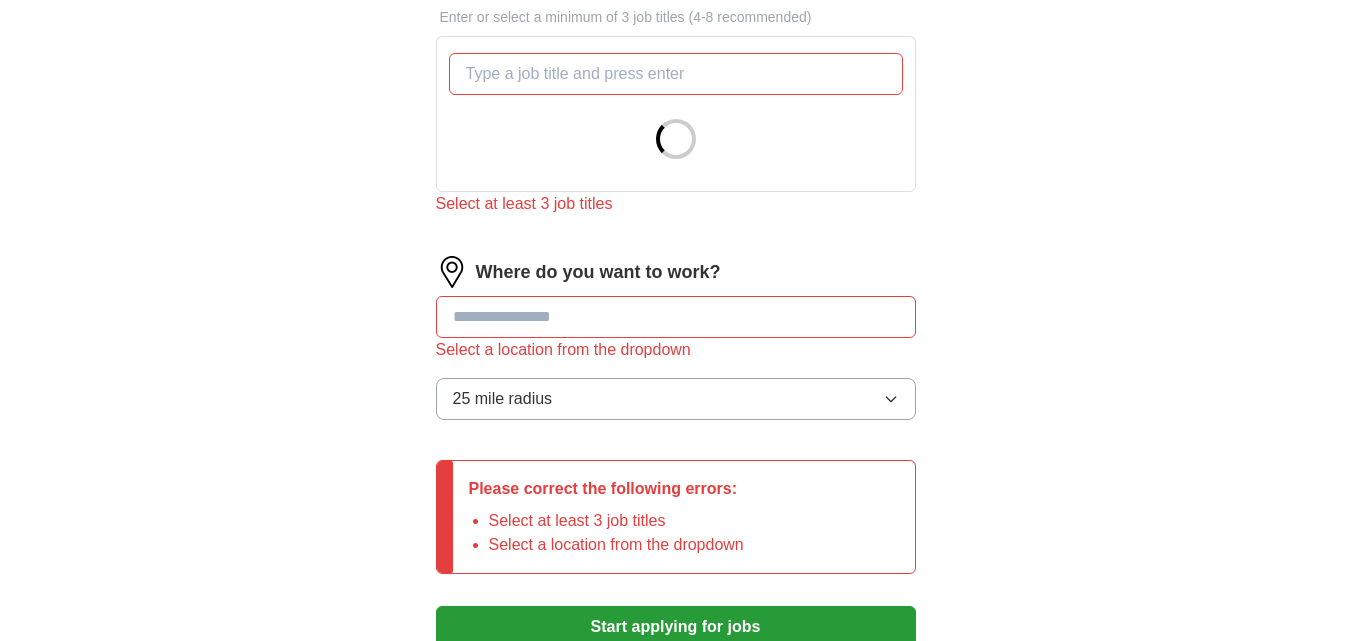 click at bounding box center (676, 317) 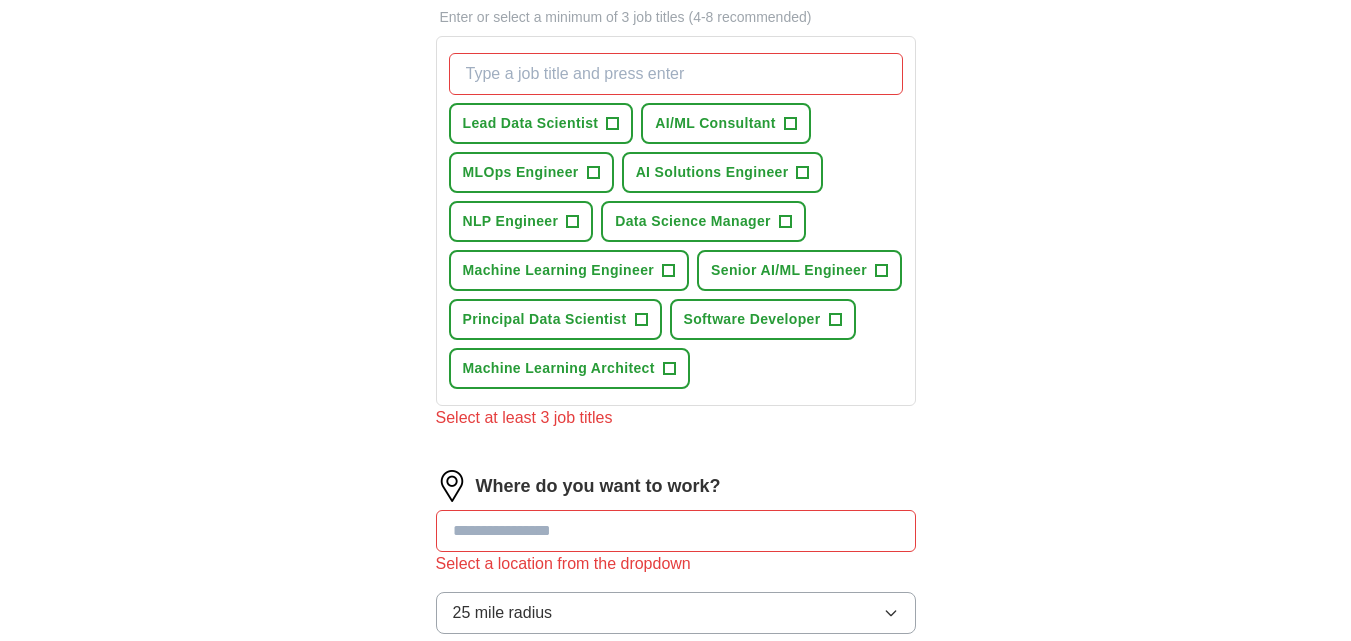 click on "Senior AI/ML Engineer" at bounding box center [789, 270] 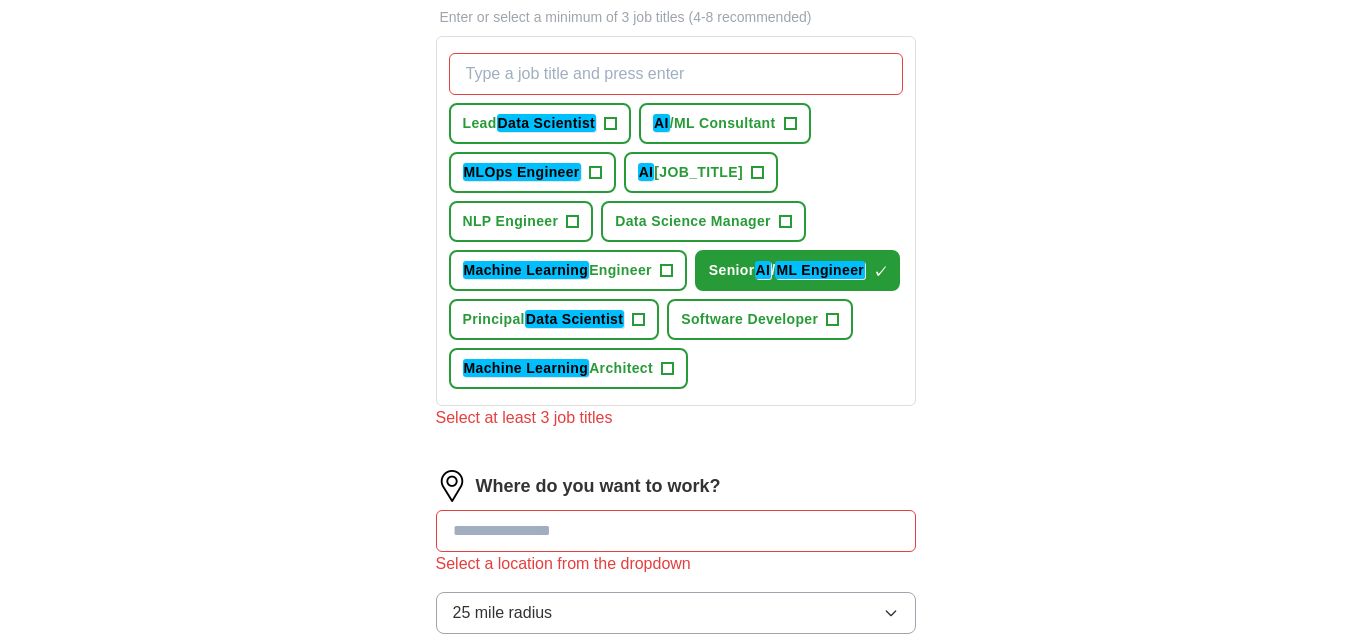 scroll, scrollTop: 900, scrollLeft: 0, axis: vertical 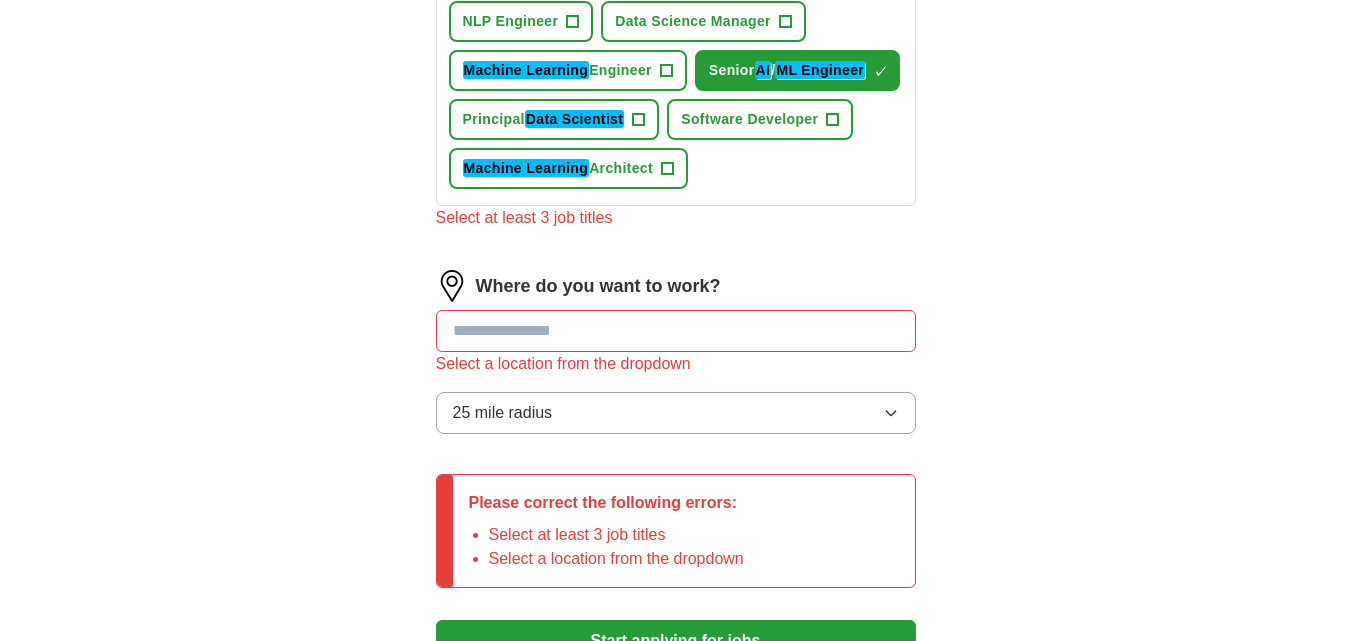 click at bounding box center (676, 331) 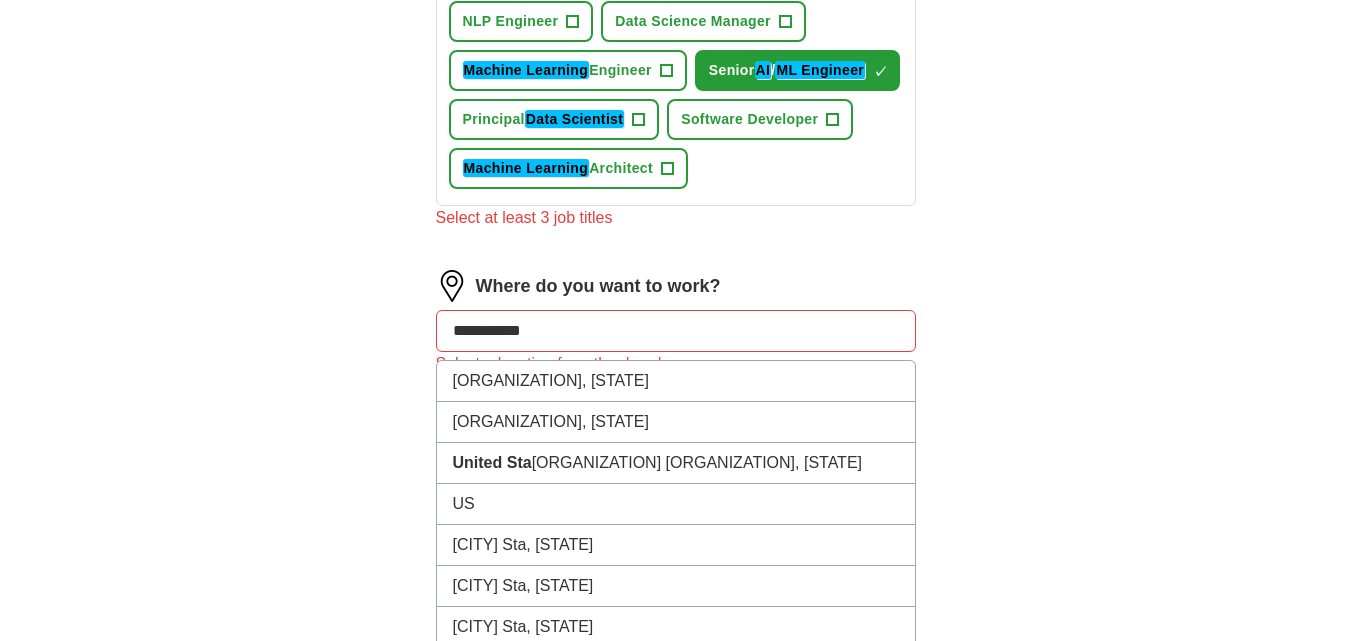 type on "**********" 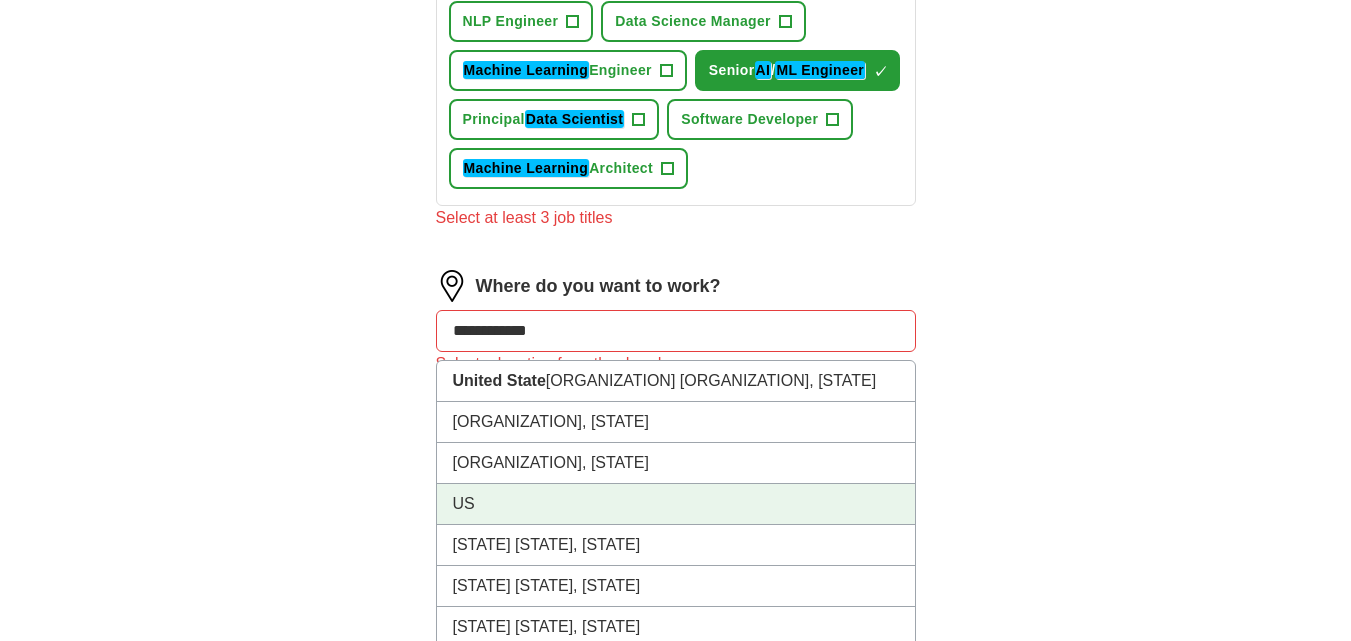 click on "US" at bounding box center (676, 504) 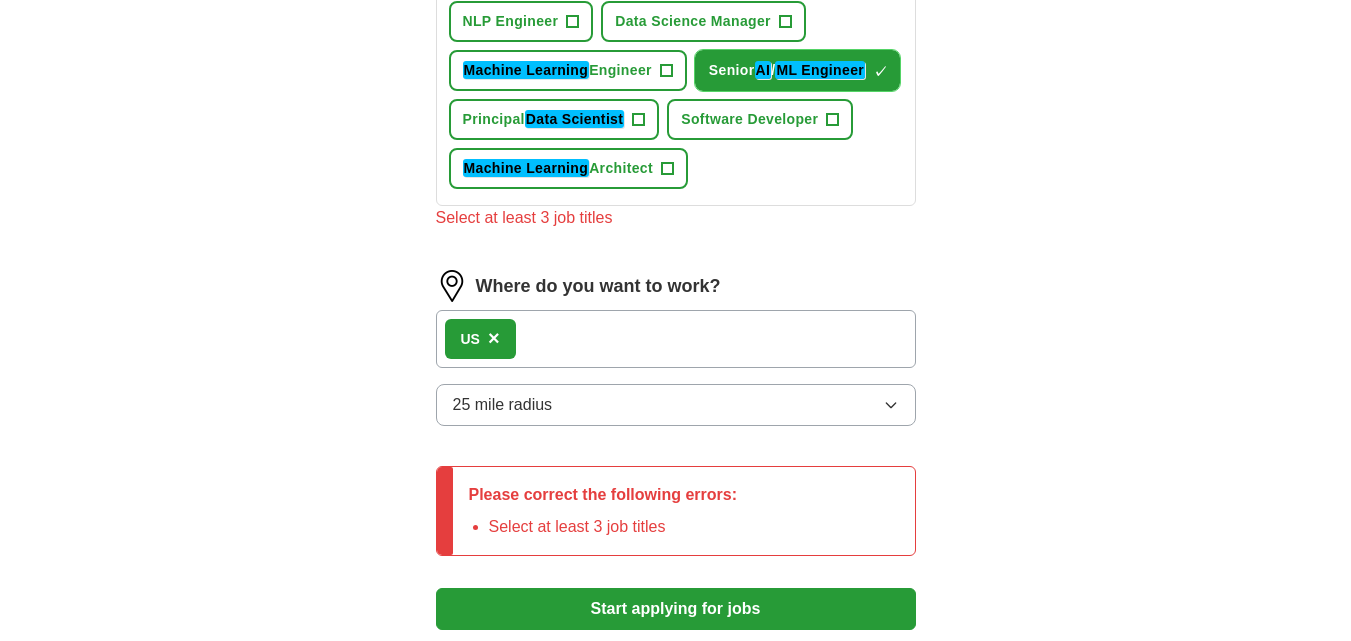 click on "Senior AI / ML Engineer" at bounding box center (787, 70) 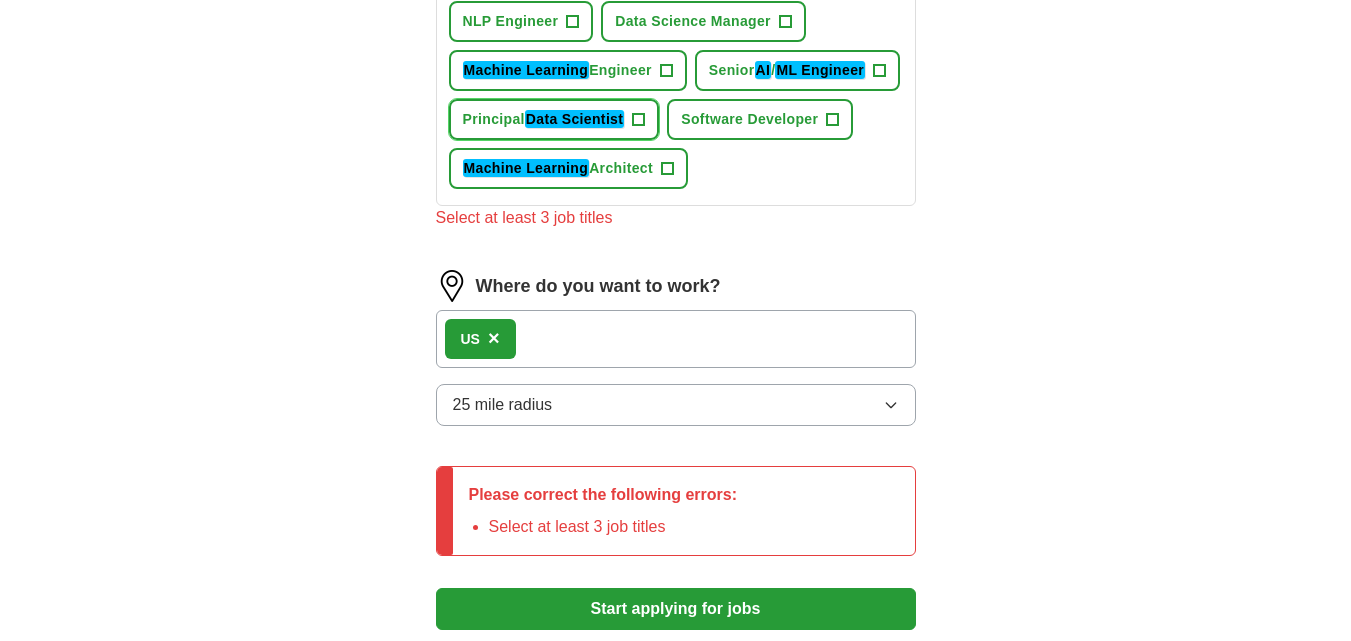 click on "Data Scientist" at bounding box center [575, 119] 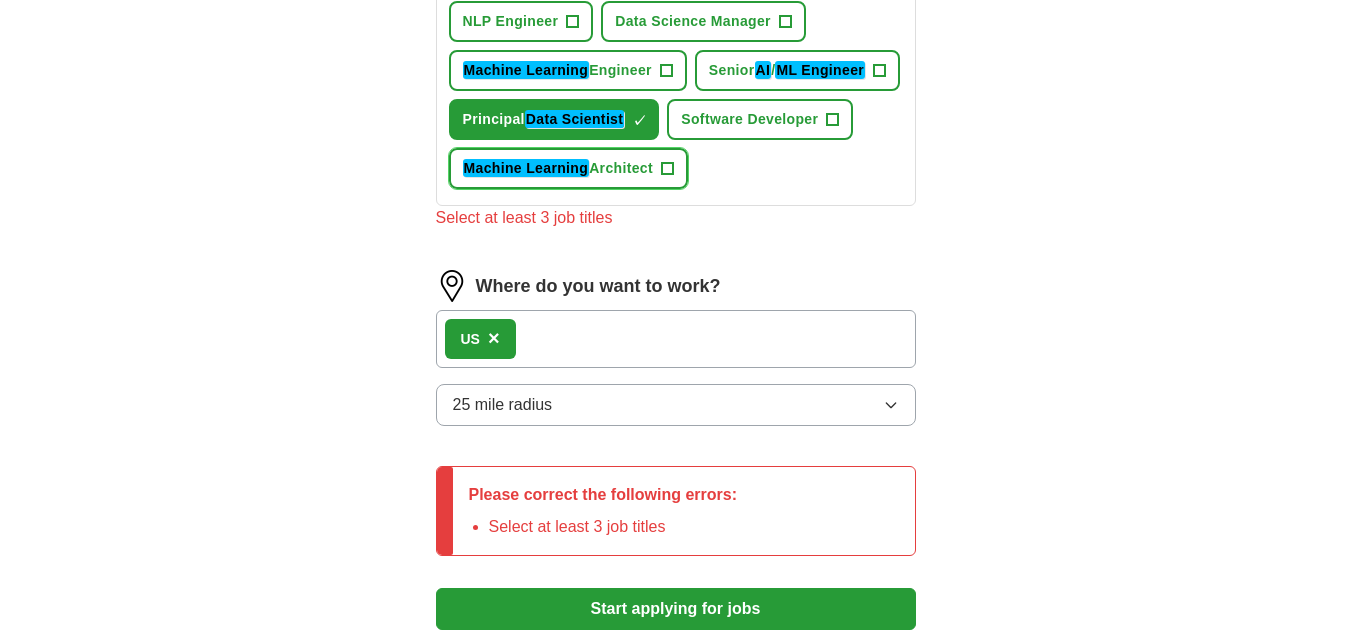 click on "Machine Learning Architect +" at bounding box center [568, 168] 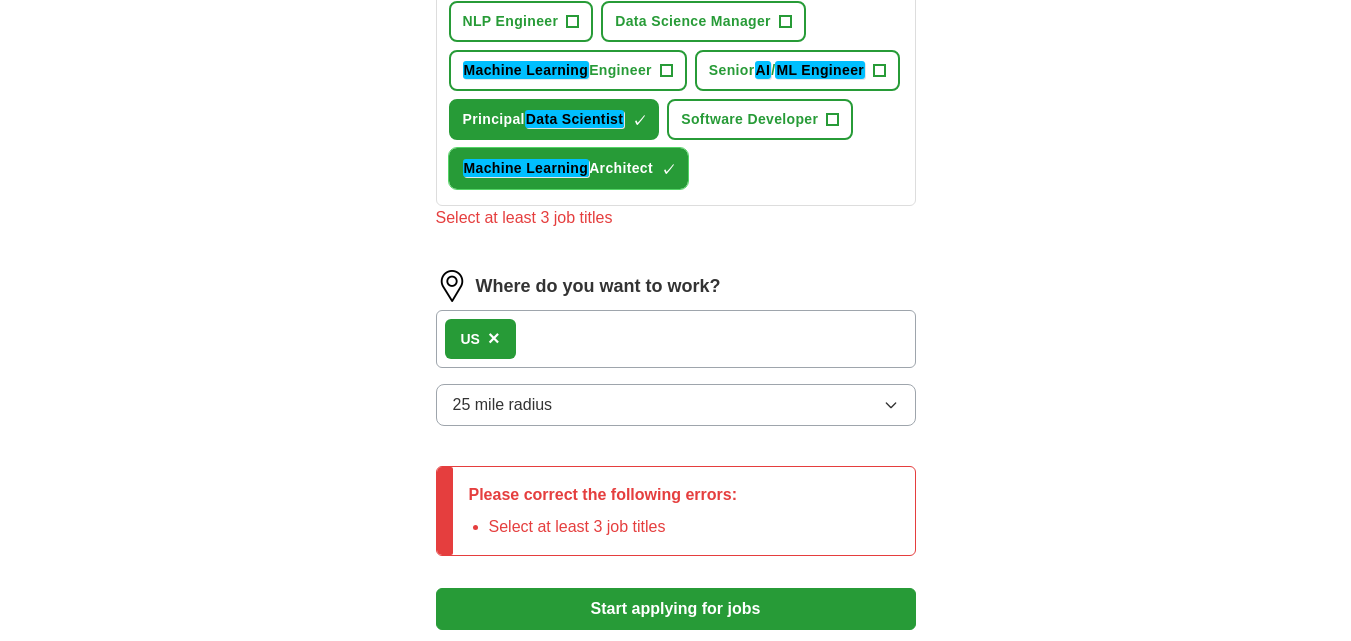 scroll, scrollTop: 1100, scrollLeft: 0, axis: vertical 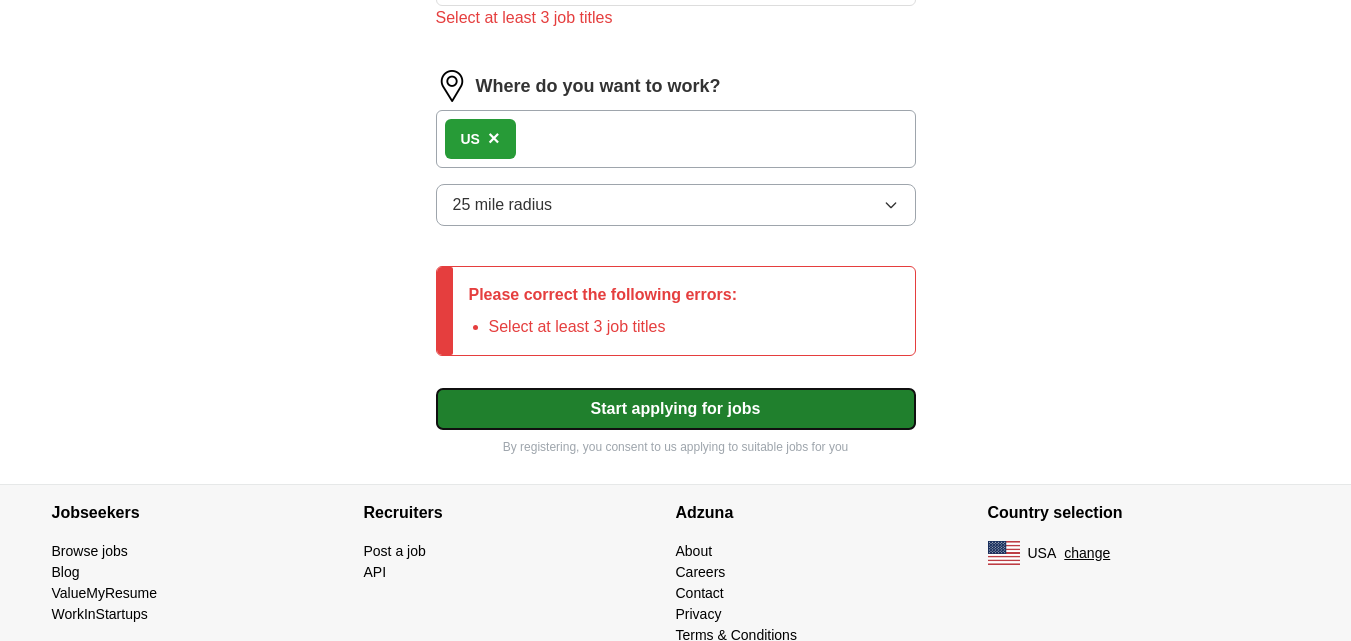 click on "Start applying for jobs" at bounding box center [676, 409] 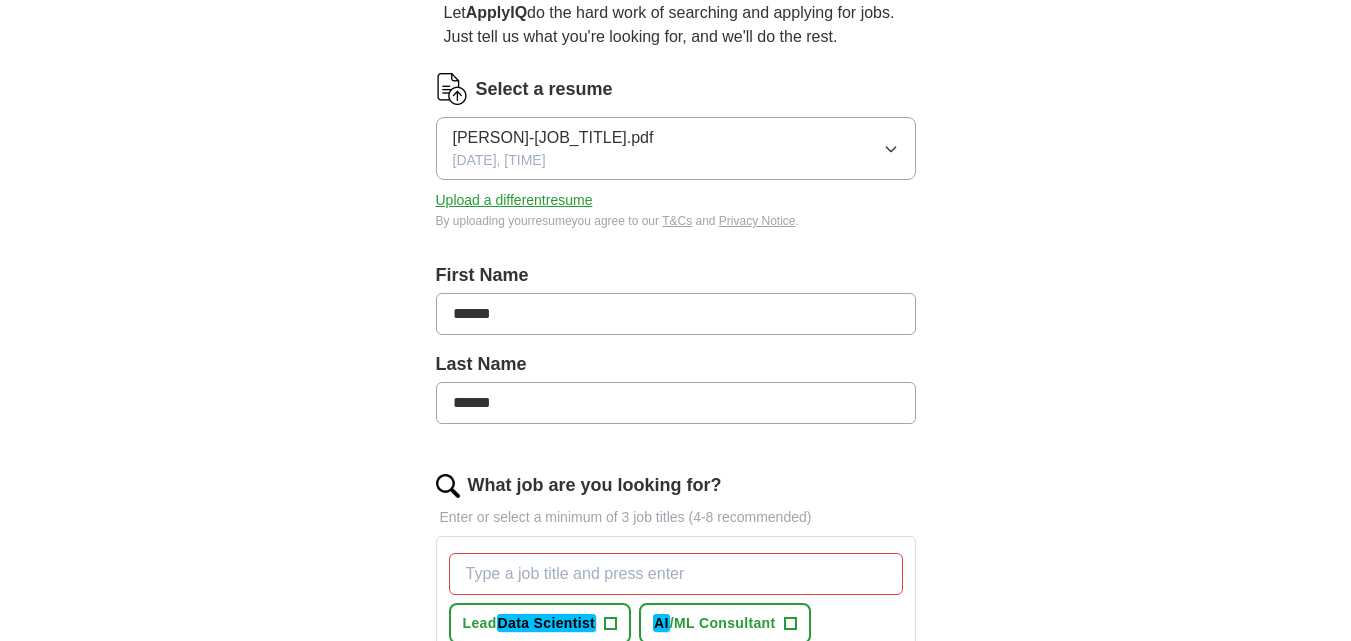 scroll, scrollTop: 300, scrollLeft: 0, axis: vertical 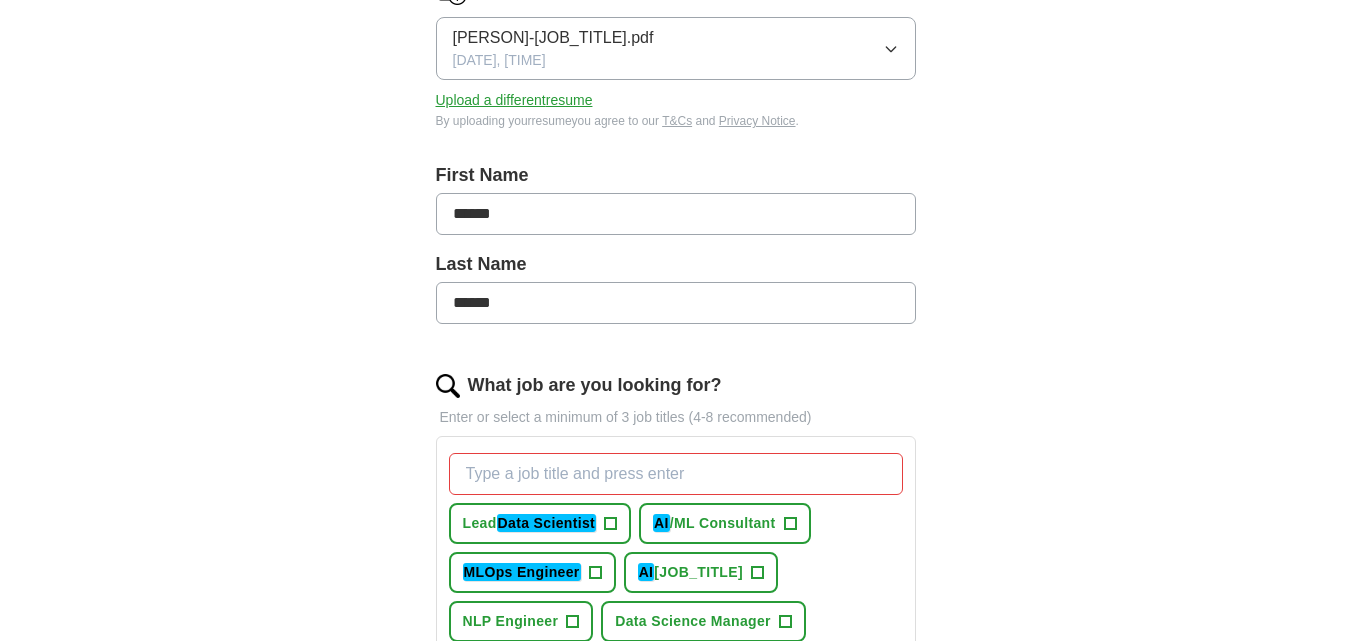 click on "What job are you looking for?" at bounding box center [676, 474] 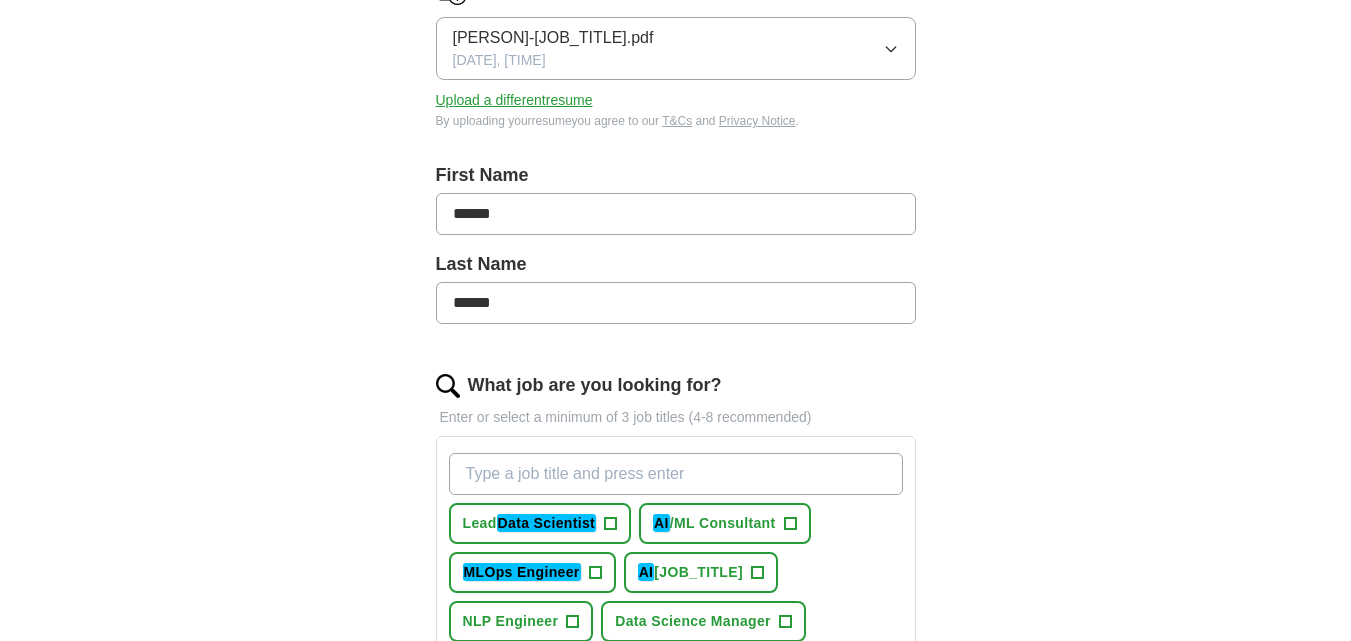 click on "What job are you looking for?" at bounding box center [676, 474] 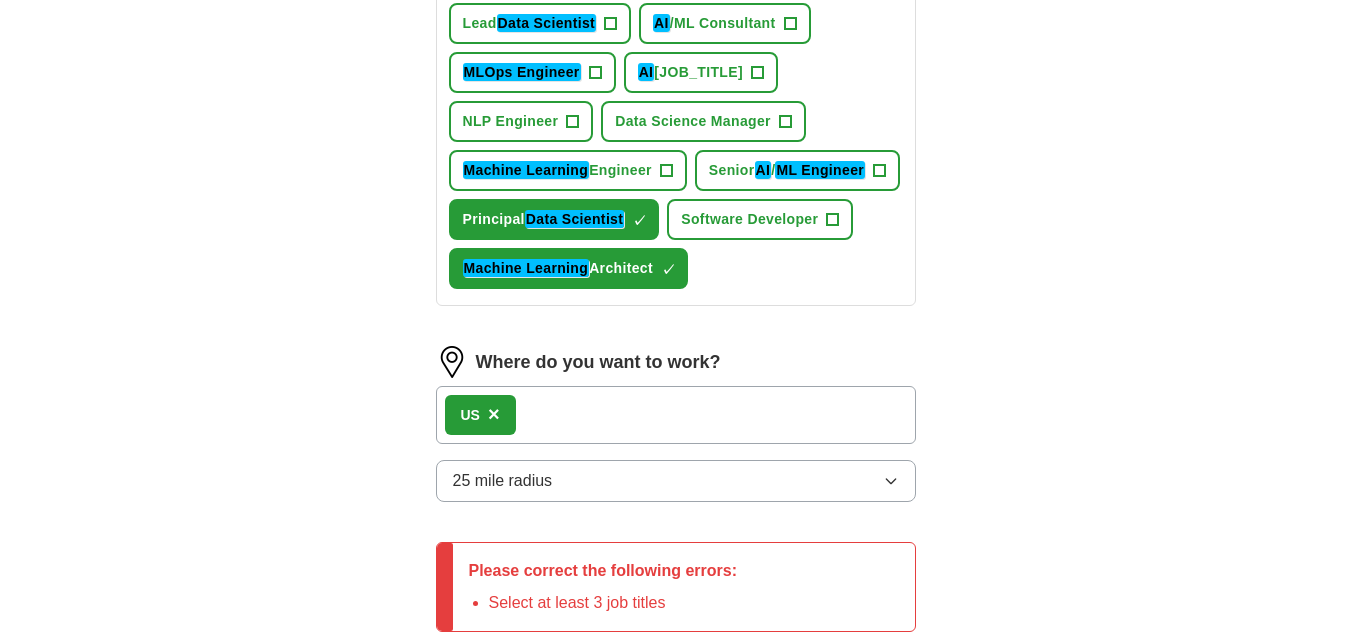 scroll, scrollTop: 1000, scrollLeft: 0, axis: vertical 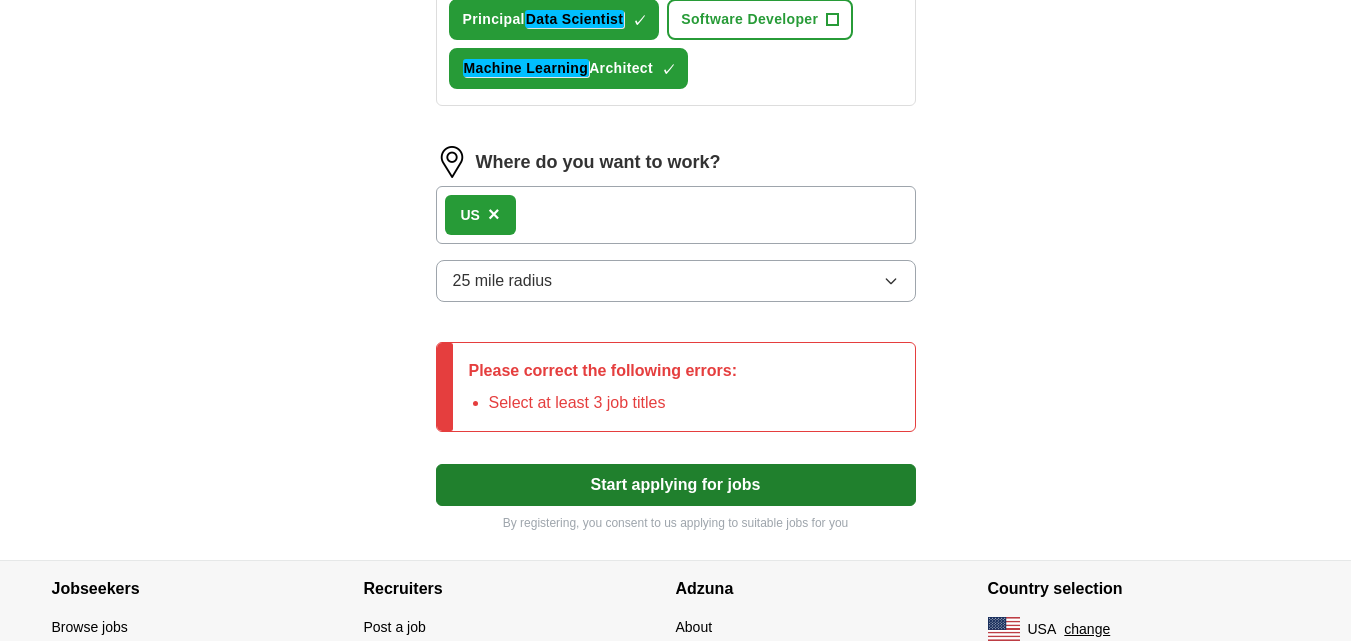 type on "Principal ML Engineer" 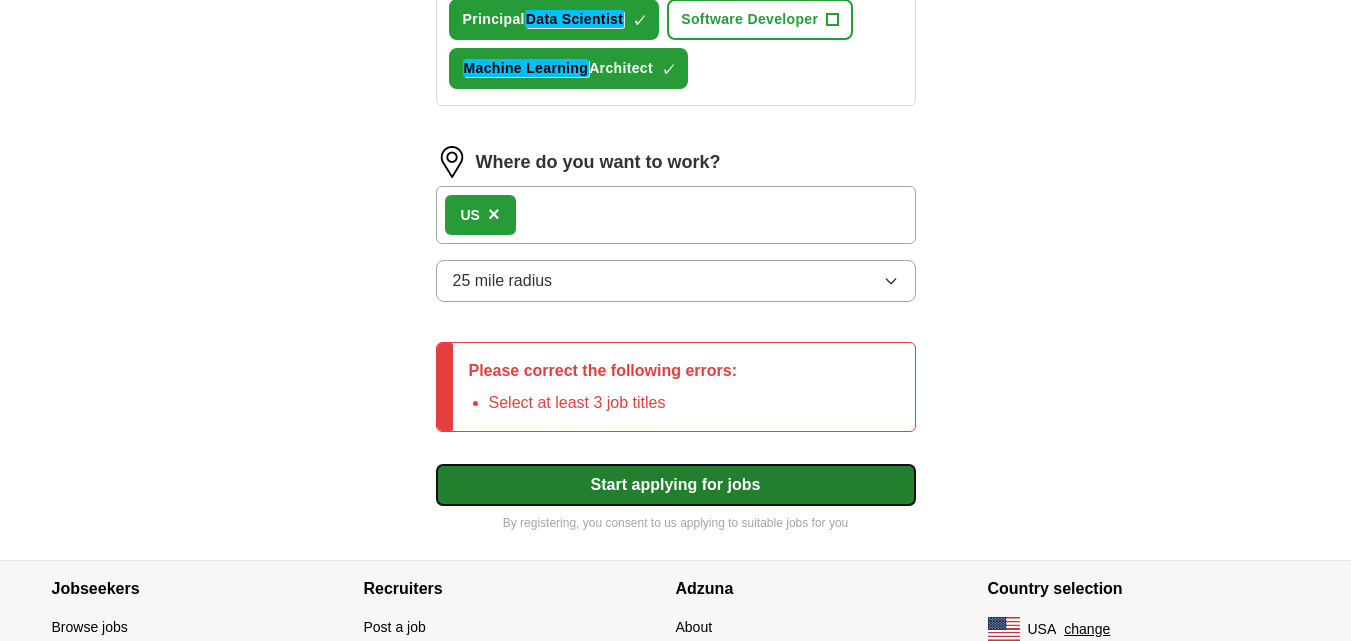 click on "Select a resume [PERSON]-[PERSON]-[JOB_TITLE] [DATE], [TIME] Upload a different resume By uploading your resume you agree to our T&Cs and Privacy Notice. First Name ****** Last Name ****** What job are you looking for? Enter or select a minimum of 3 job titles (4-8 recommended) [JOB_TITLE] [JOB_TITLE] + [JOB_TITLE] + [JOB_TITLE] + [JOB_TITLE] + [JOB_TITLE] + [JOB_TITLE] + [JOB_TITLE] + [JOB_TITLE] + [JOB_TITLE] ✓ × [JOB_TITLE] + [JOB_TITLE] ✓ × Where do you want to work? US × 25 mile radius Please correct the following errors: Select at least 3 job titles Start applying for jobs By registering, you consent to us applying to suitable jobs for you" at bounding box center [676, -98] 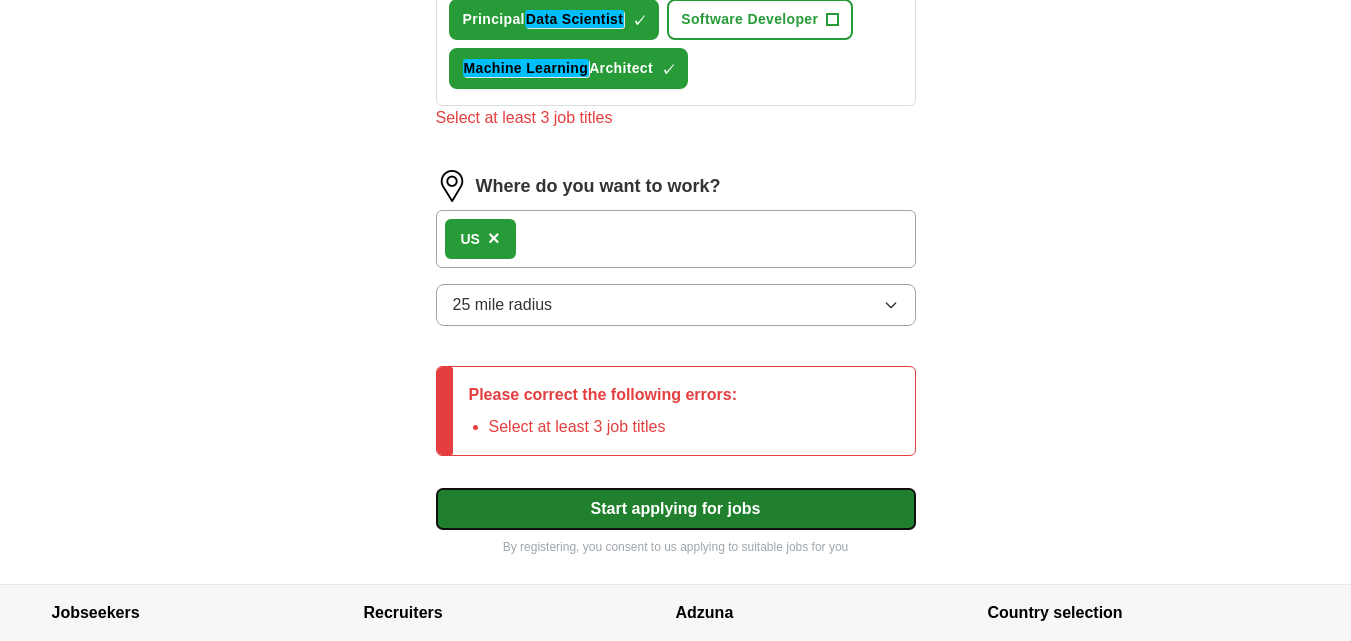 click on "Start applying for jobs" at bounding box center (676, 509) 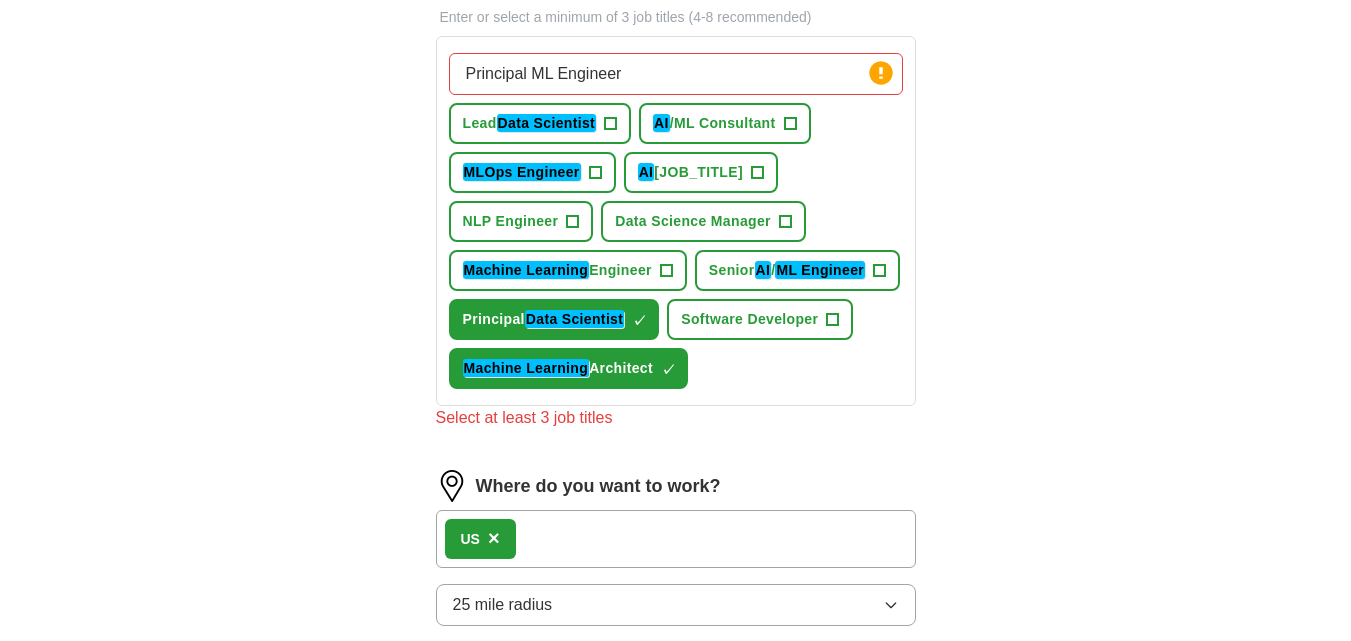scroll, scrollTop: 400, scrollLeft: 0, axis: vertical 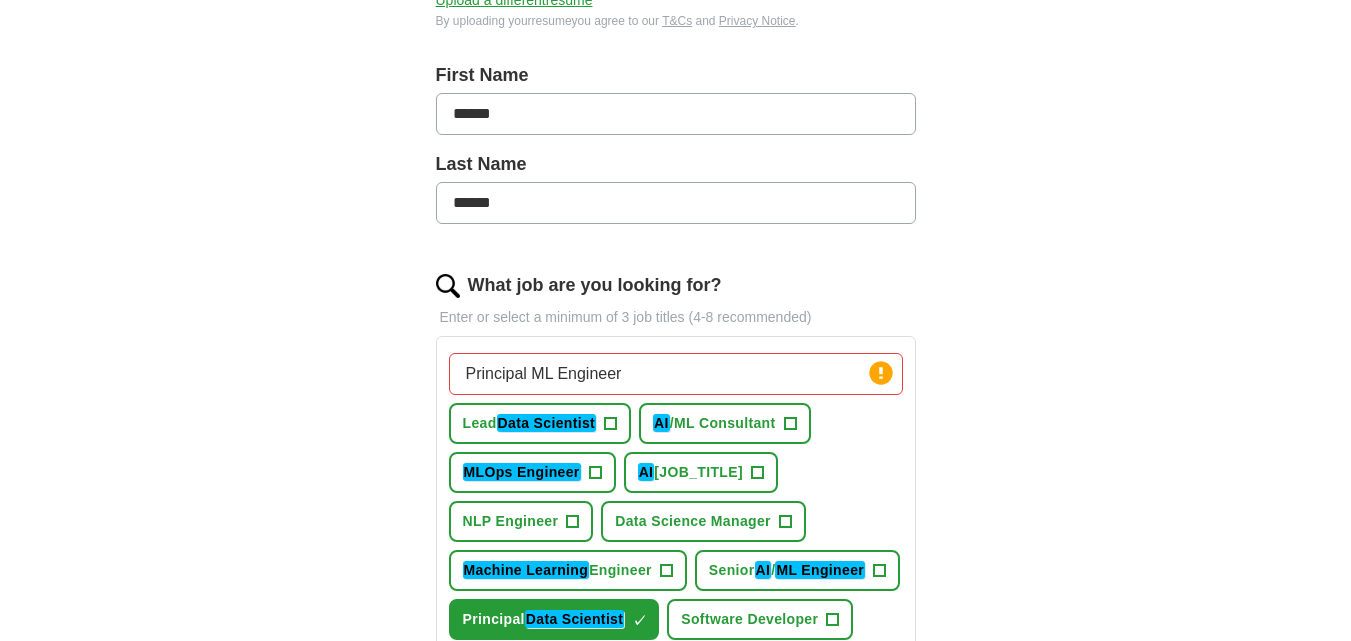 click on "Principal ML Engineer" at bounding box center (676, 374) 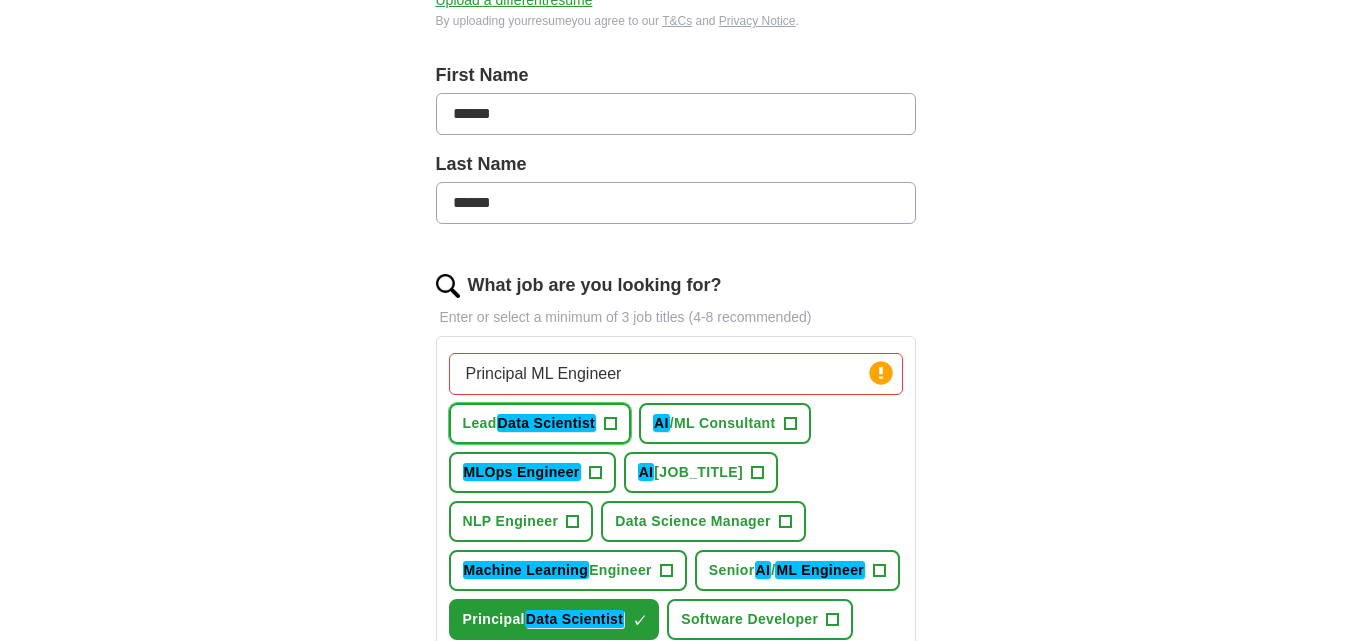 click on "Lead Data Scientist" at bounding box center [530, 423] 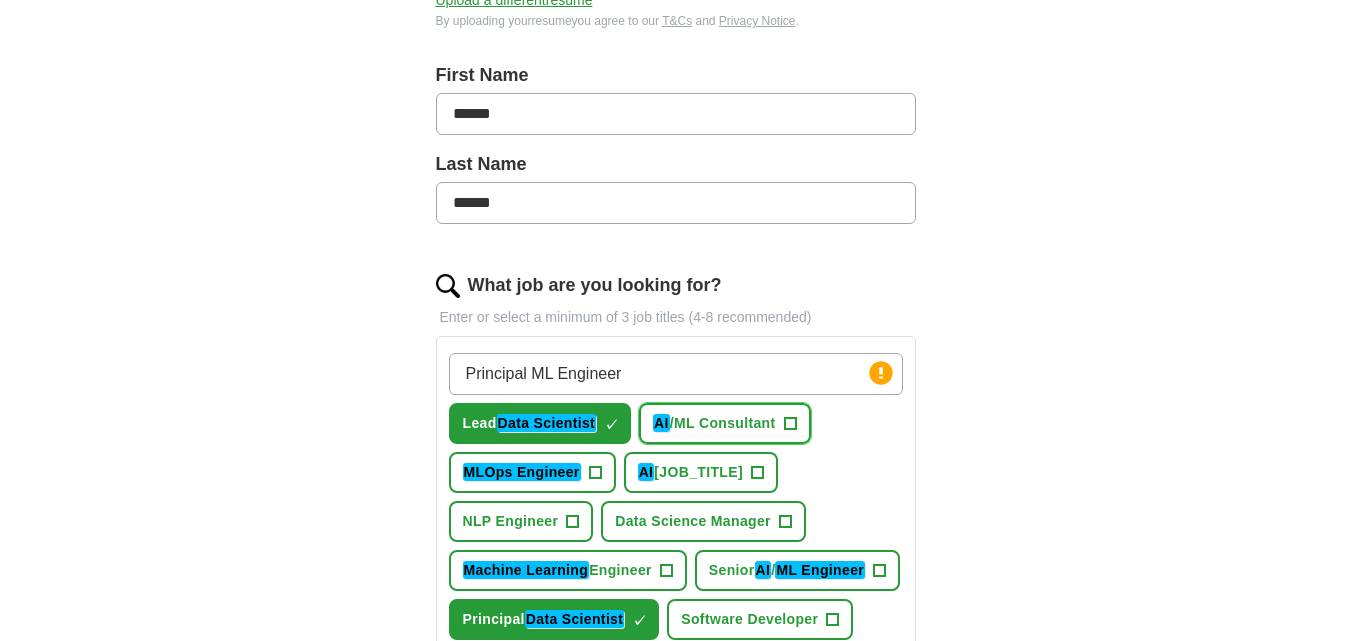 click on "[JOB_TITLE]" at bounding box center (714, 423) 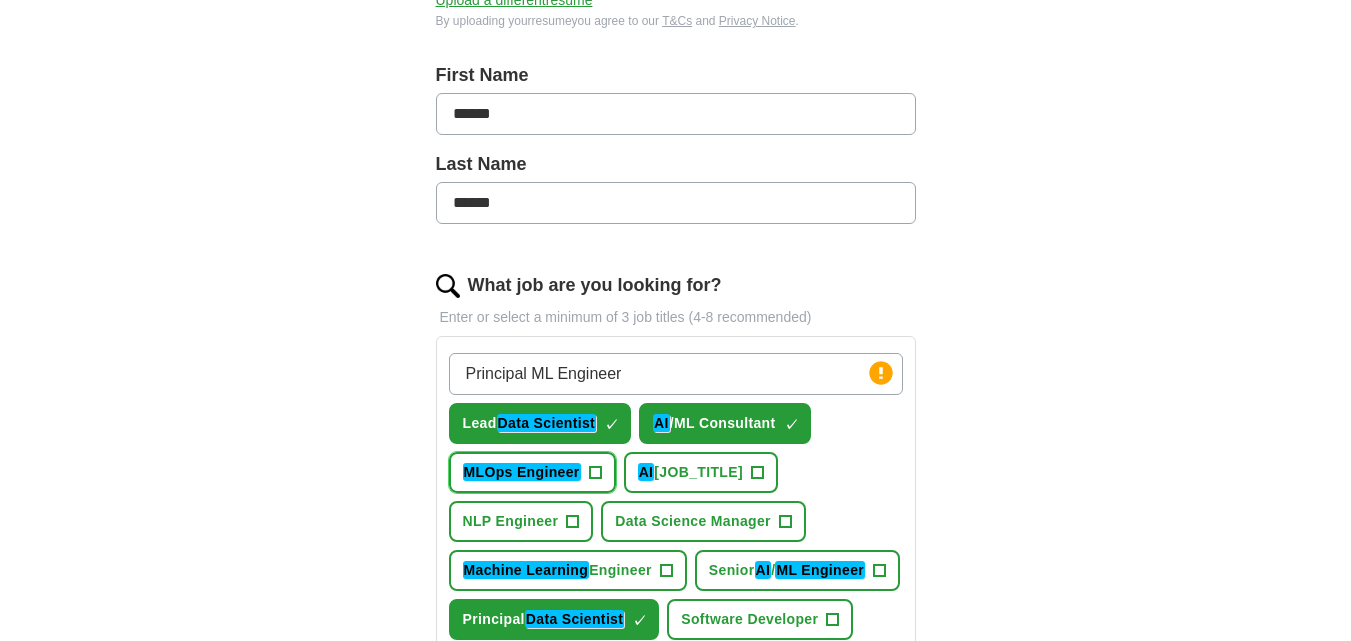 click on "MLOps Engineer +" at bounding box center [532, 472] 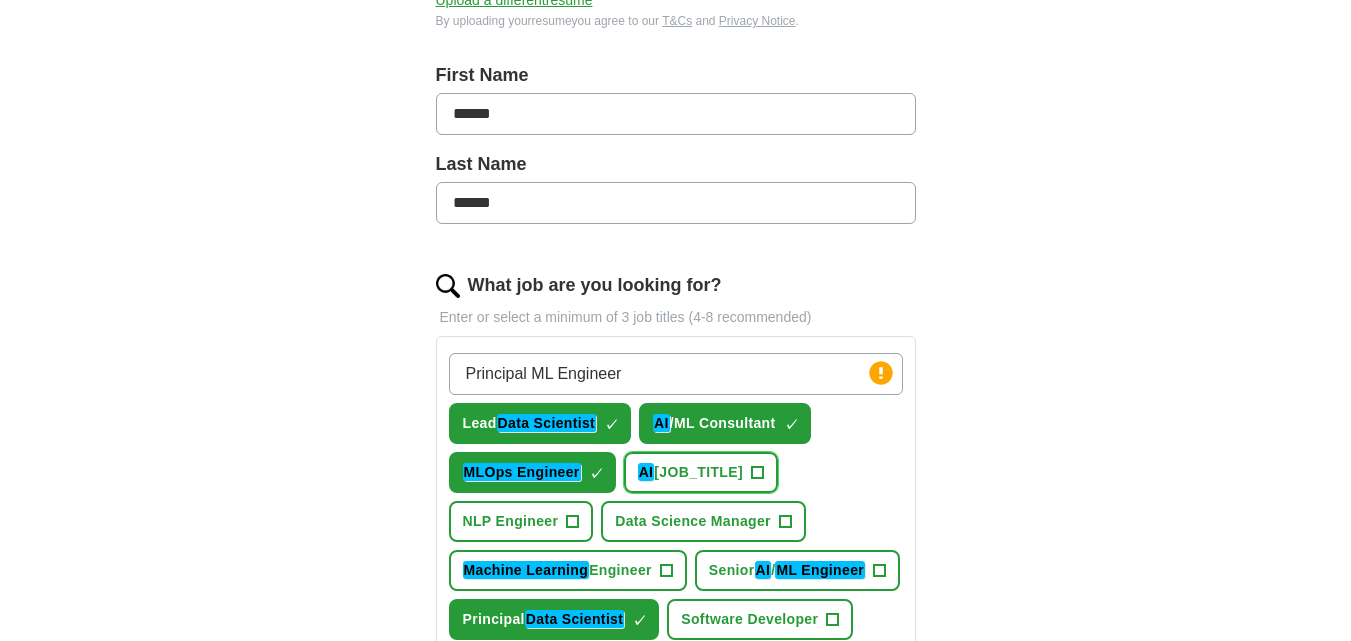 click on "AI Solutions Engineer" at bounding box center [690, 472] 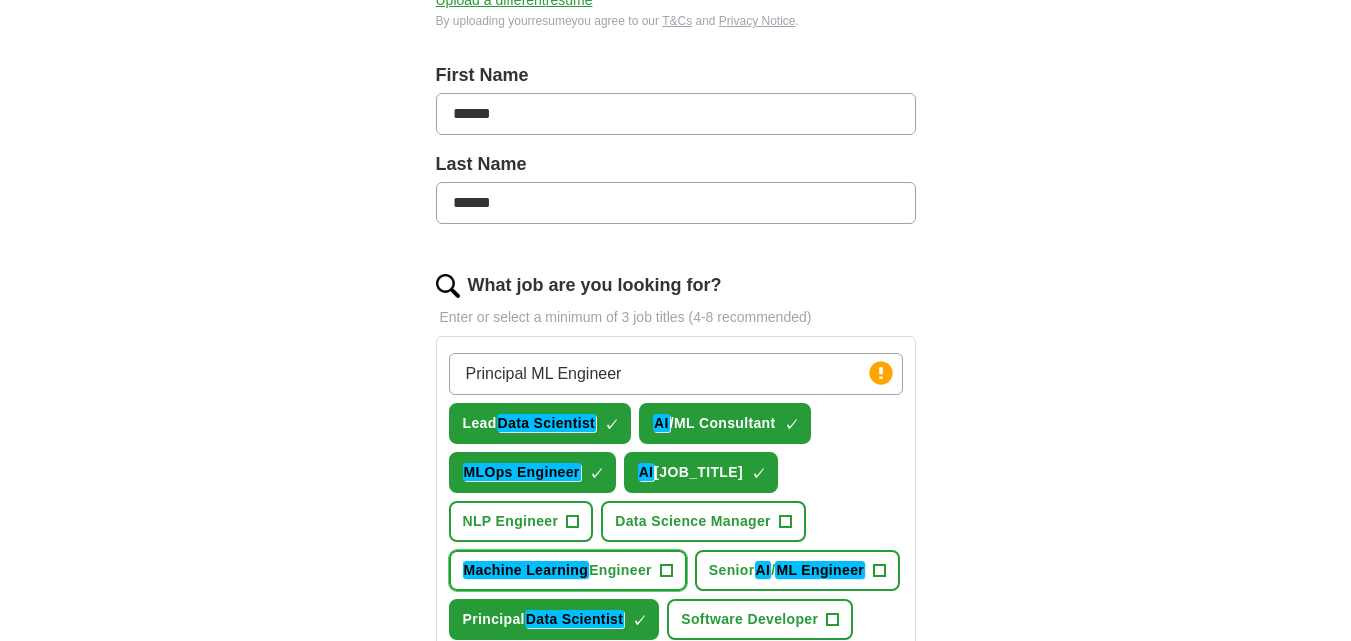 click on "Machine Learning Engineer" at bounding box center [557, 570] 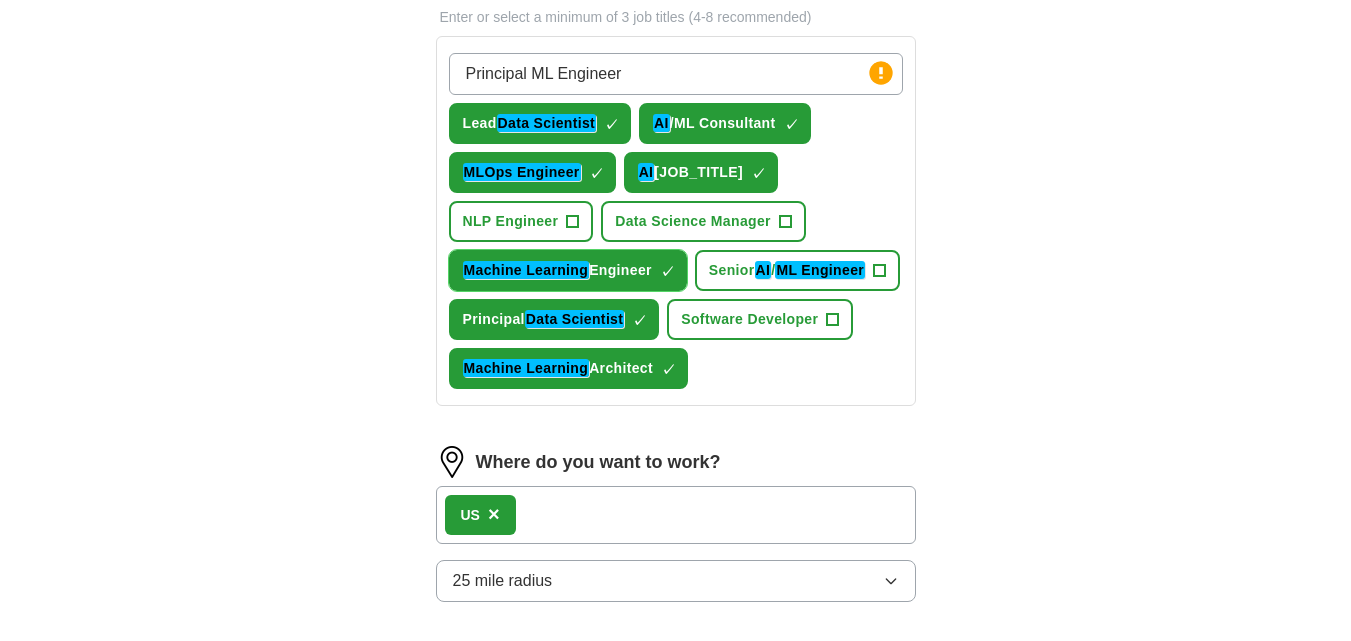 scroll, scrollTop: 1081, scrollLeft: 0, axis: vertical 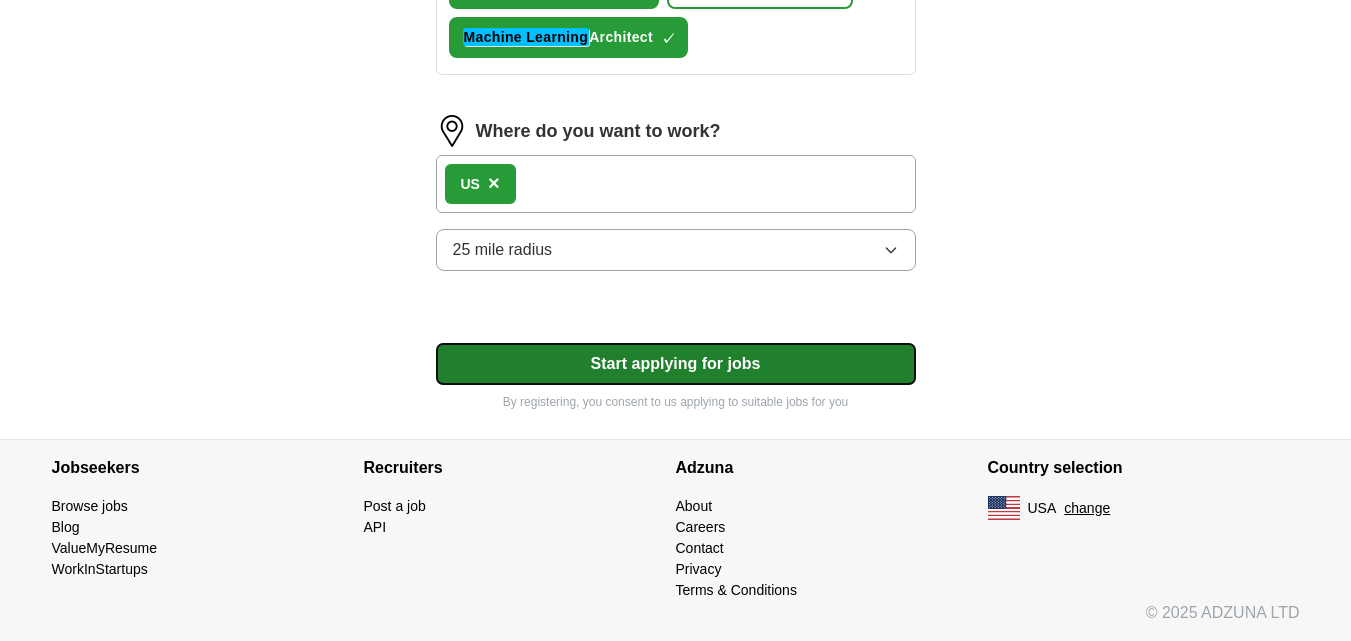 click on "Start applying for jobs" at bounding box center [676, 364] 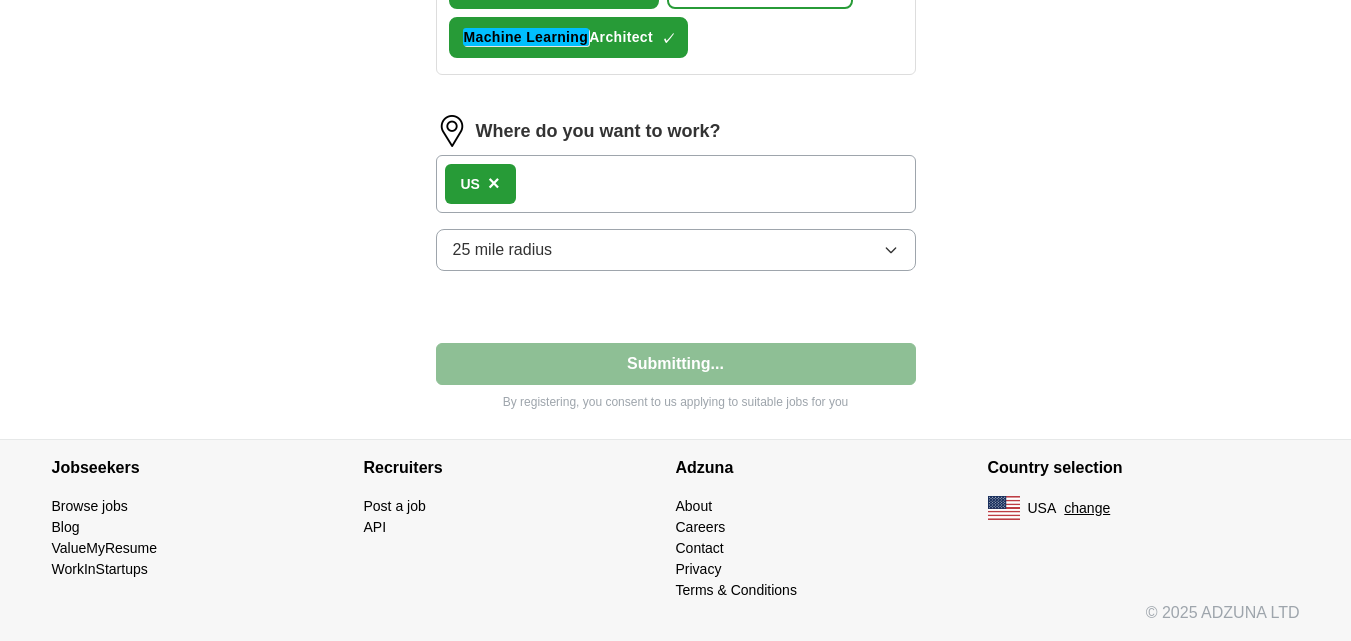 select on "**" 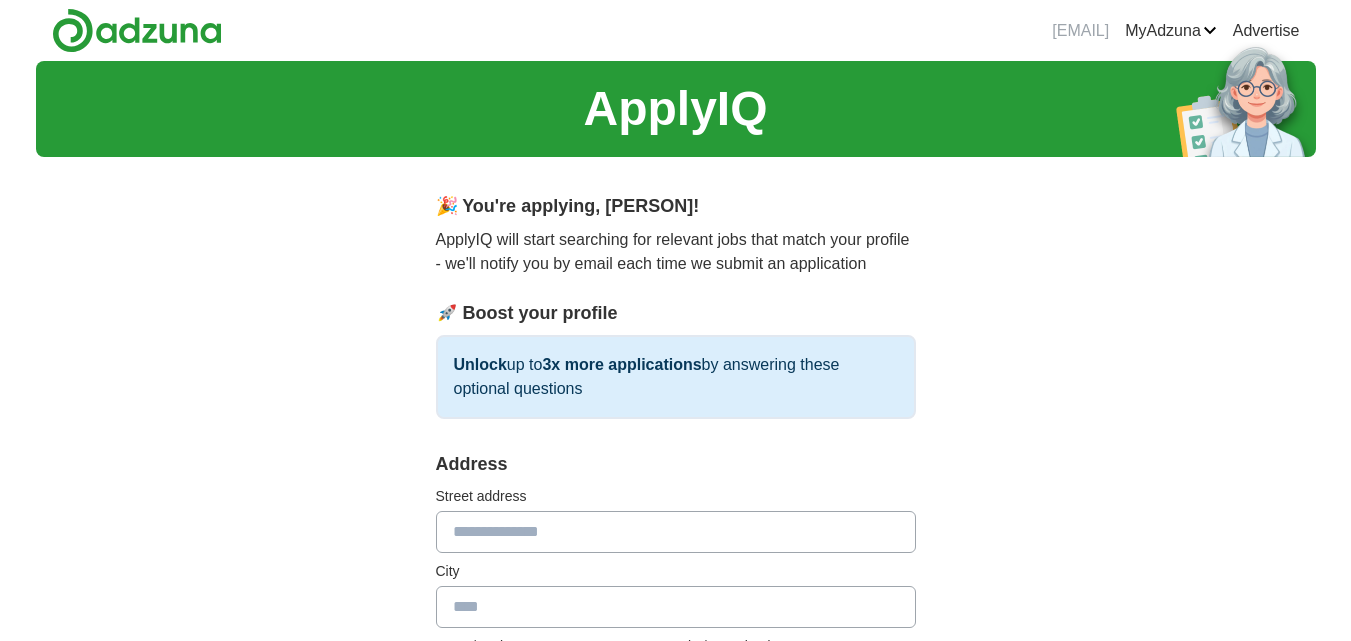 scroll, scrollTop: 300, scrollLeft: 0, axis: vertical 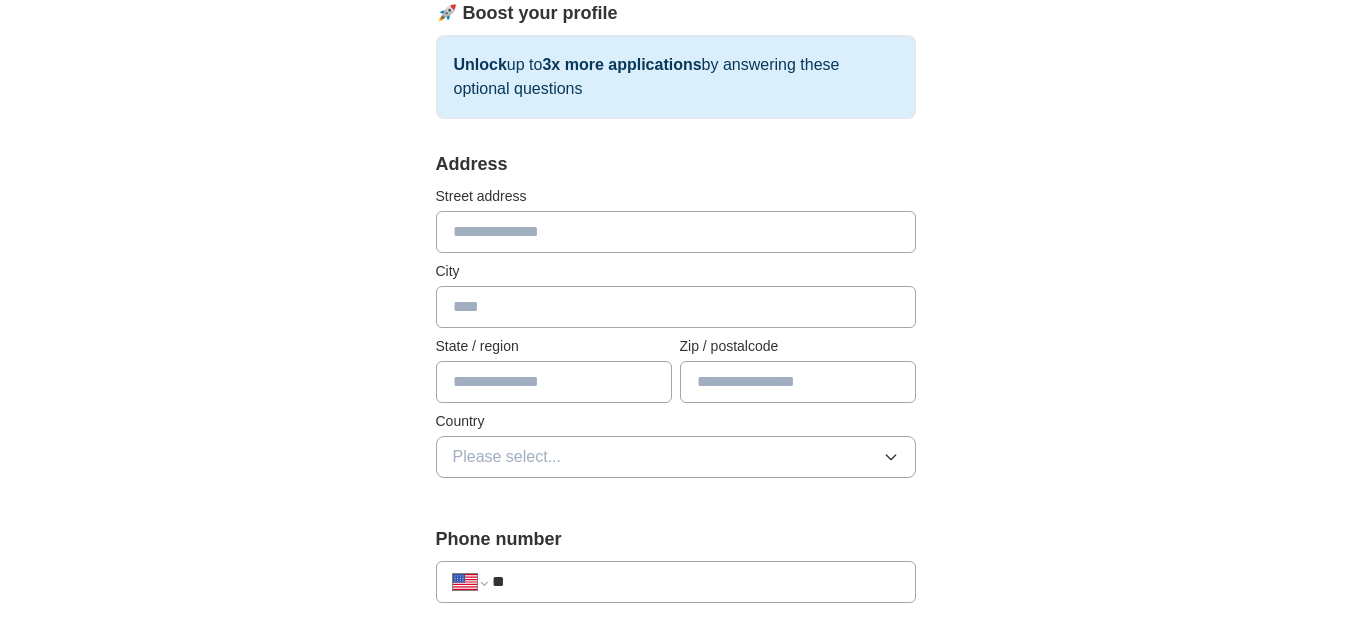 click at bounding box center [676, 232] 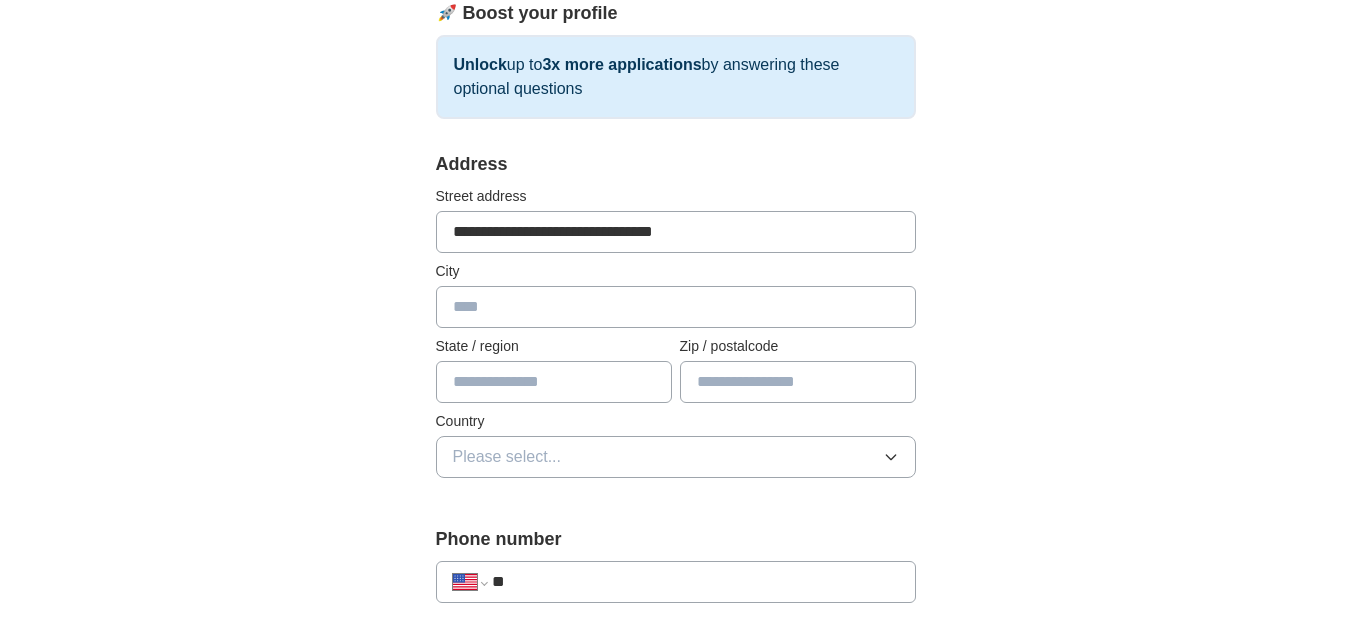 type on "********" 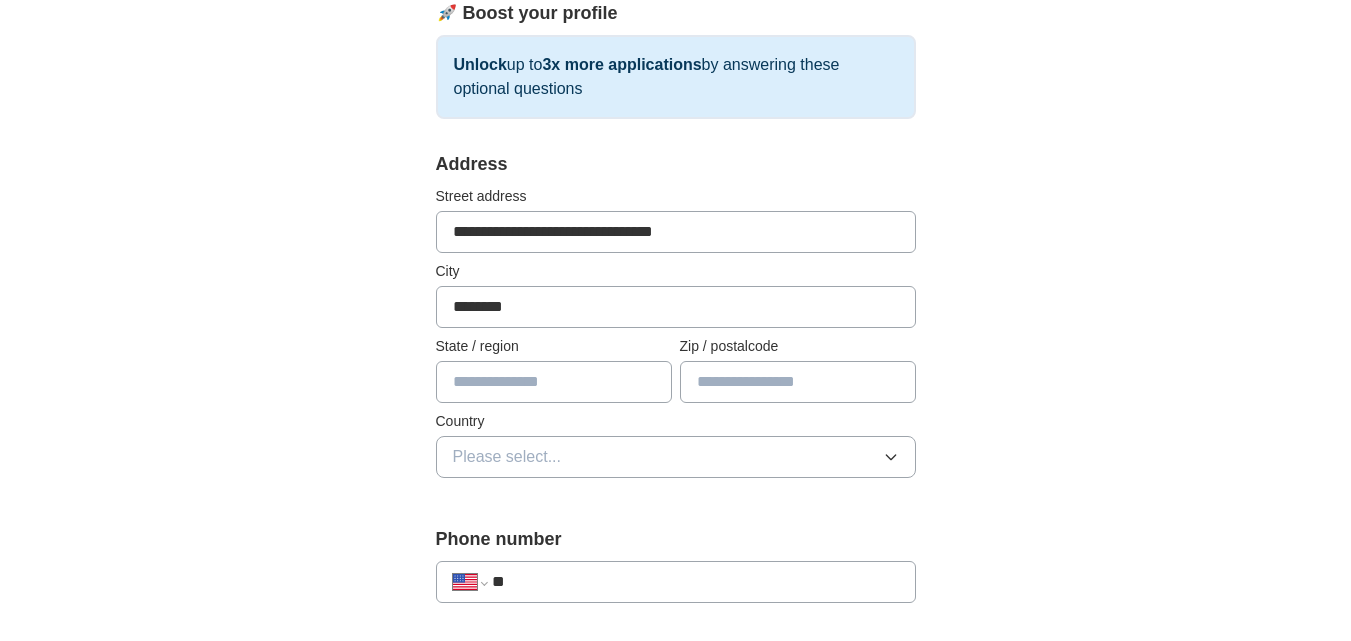 type on "**" 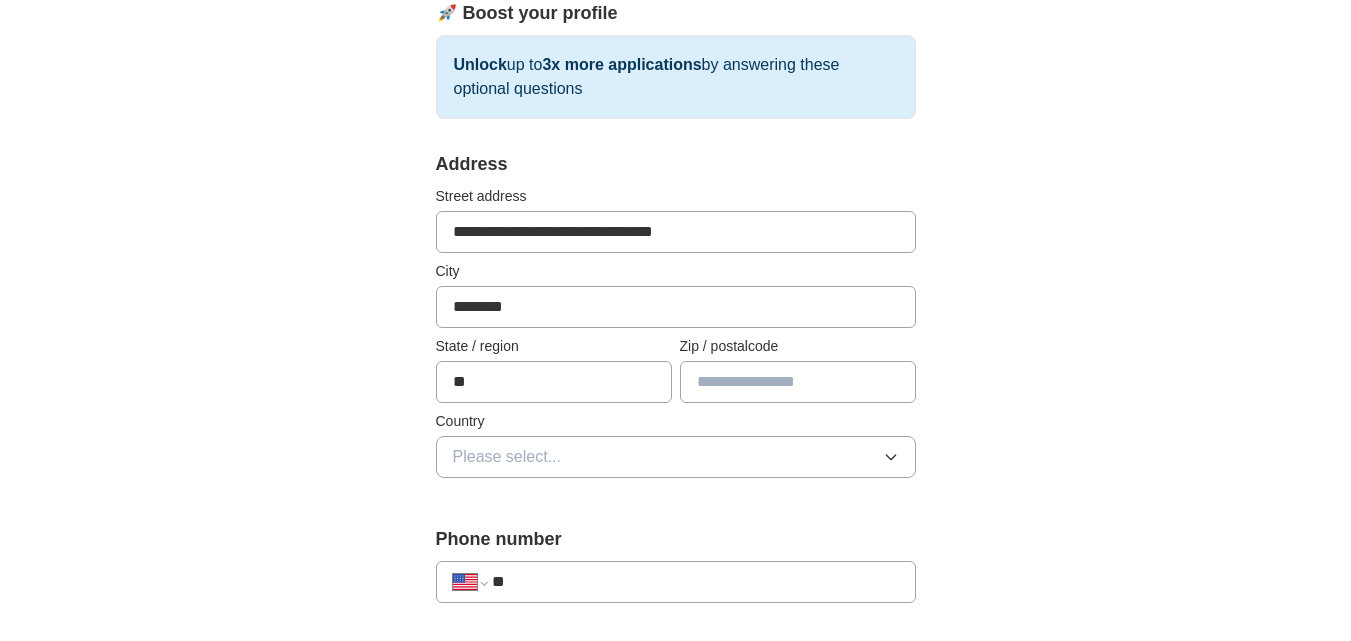type on "*****" 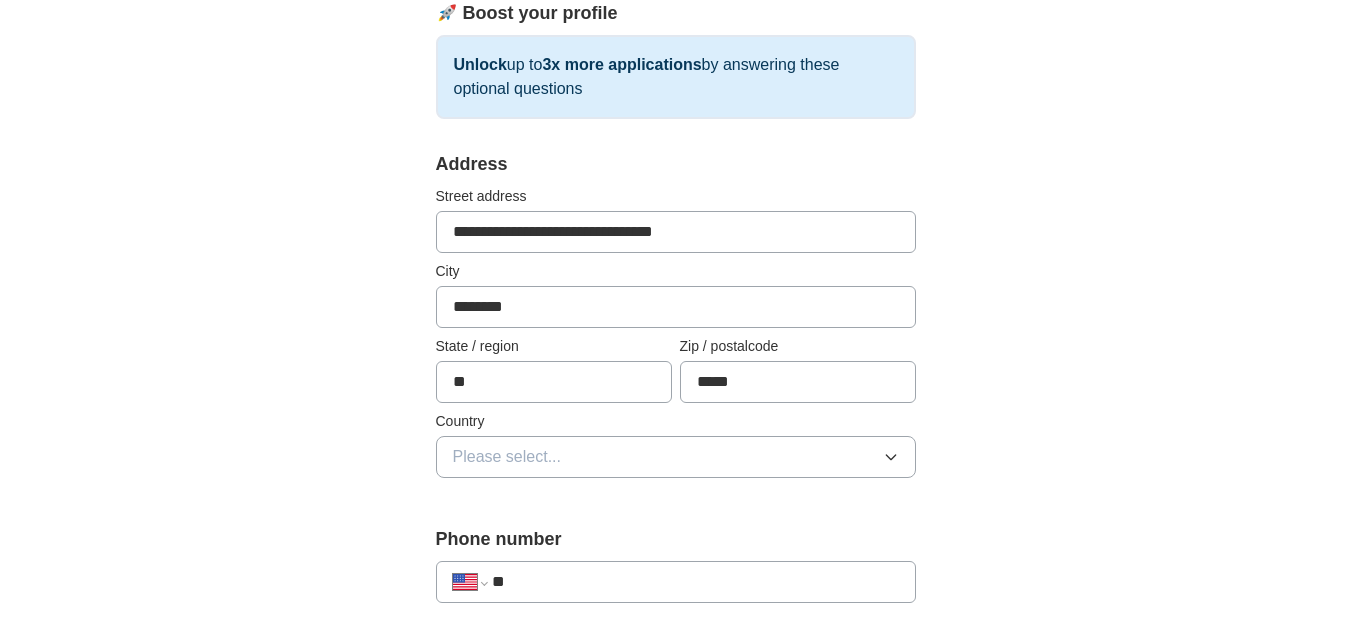 scroll, scrollTop: 400, scrollLeft: 0, axis: vertical 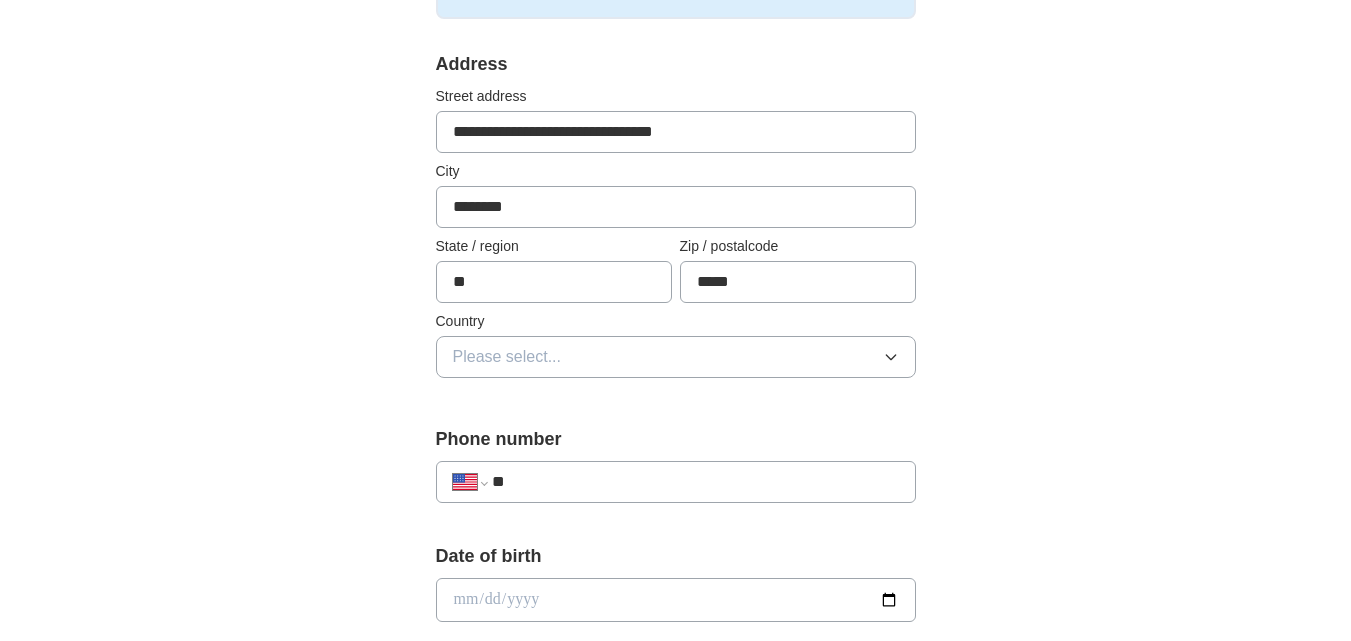 click on "**" at bounding box center (695, 482) 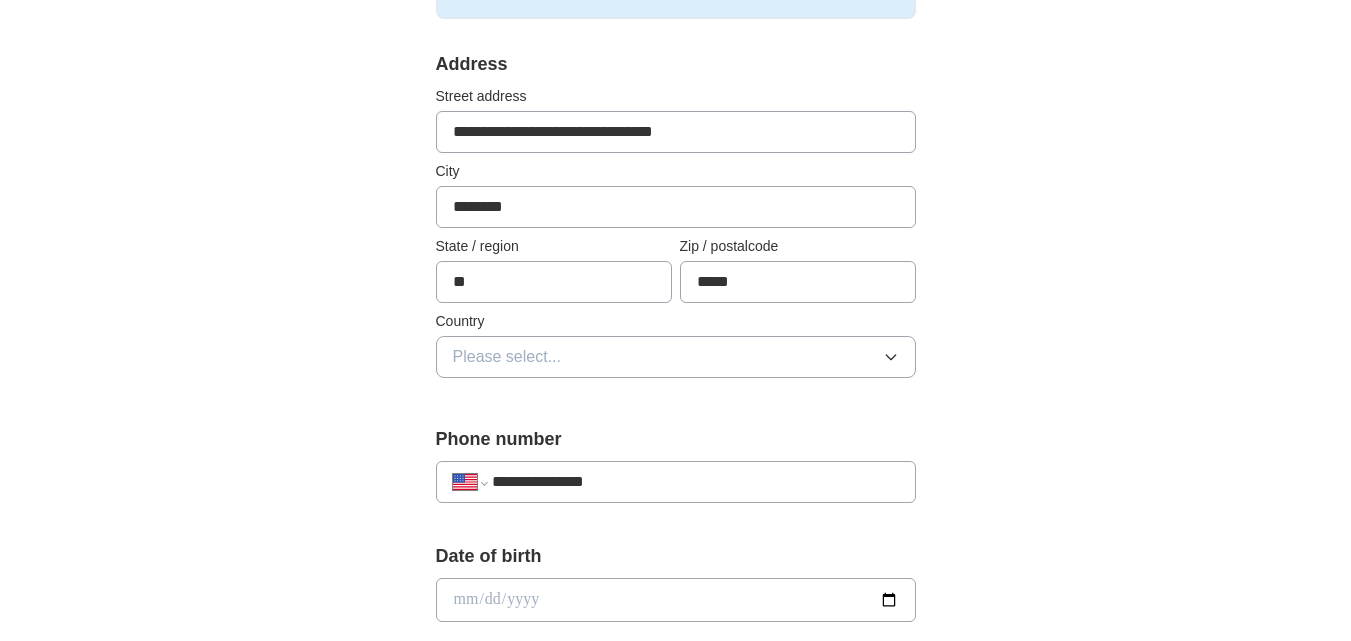 scroll, scrollTop: 500, scrollLeft: 0, axis: vertical 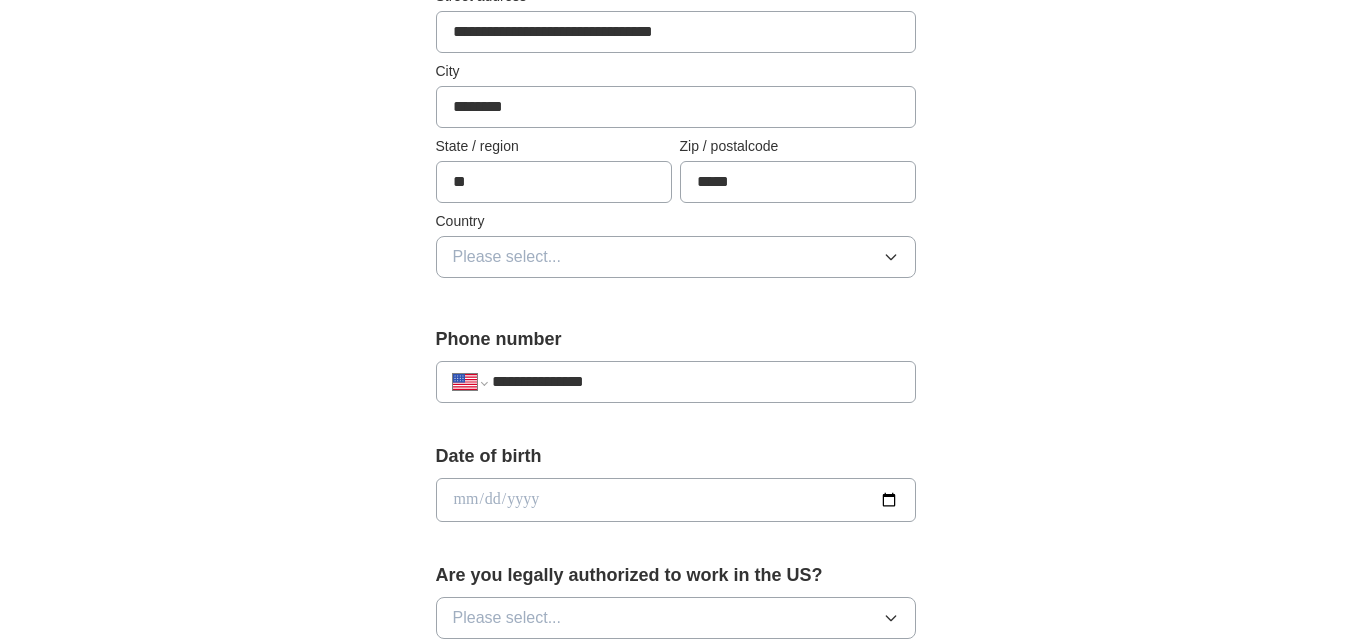 type on "**********" 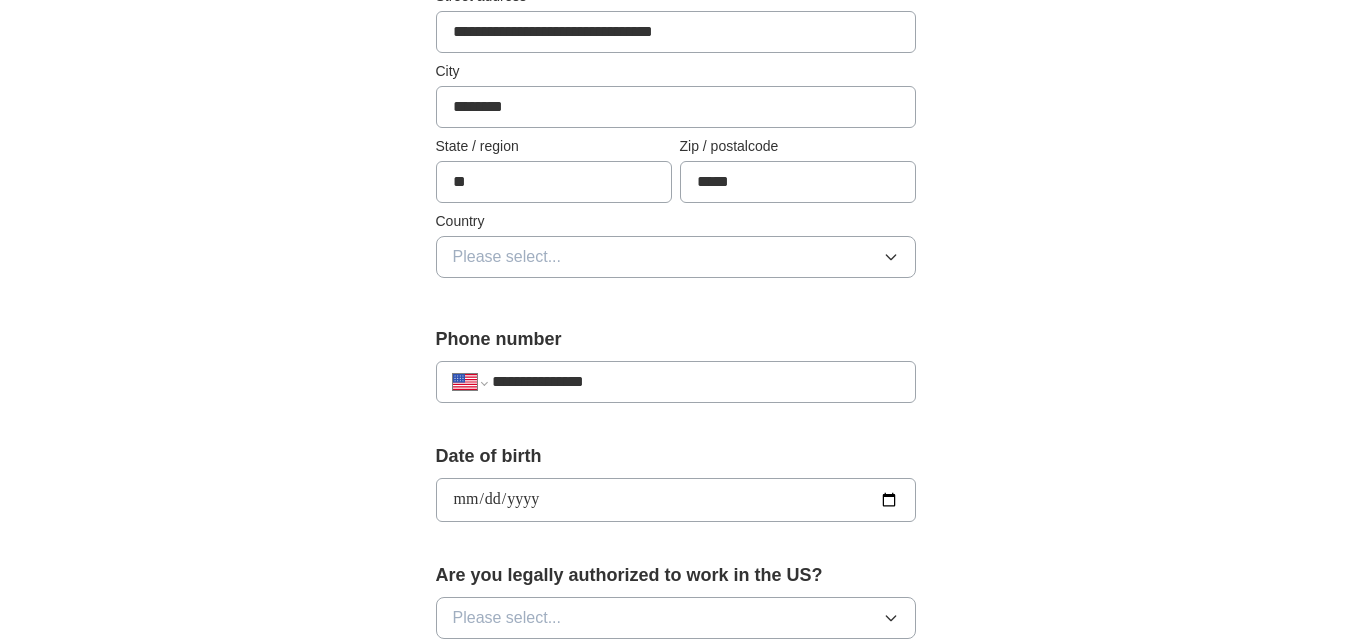 scroll, scrollTop: 700, scrollLeft: 0, axis: vertical 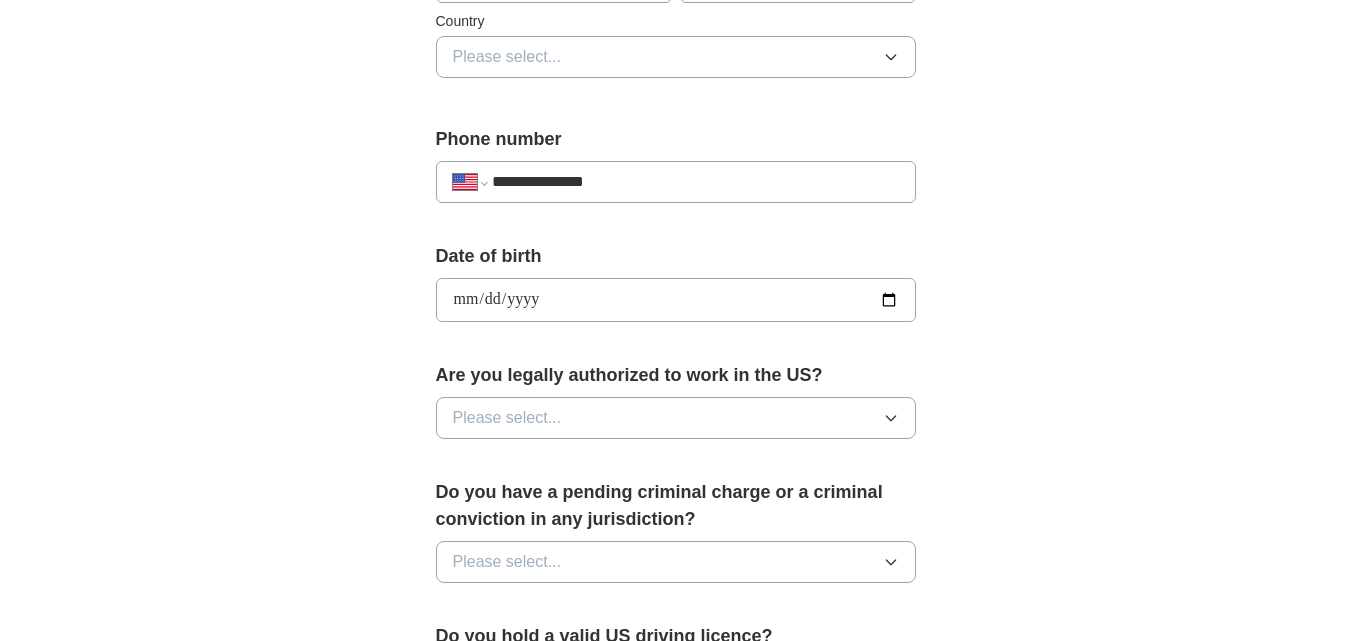 click on "**********" at bounding box center [676, 300] 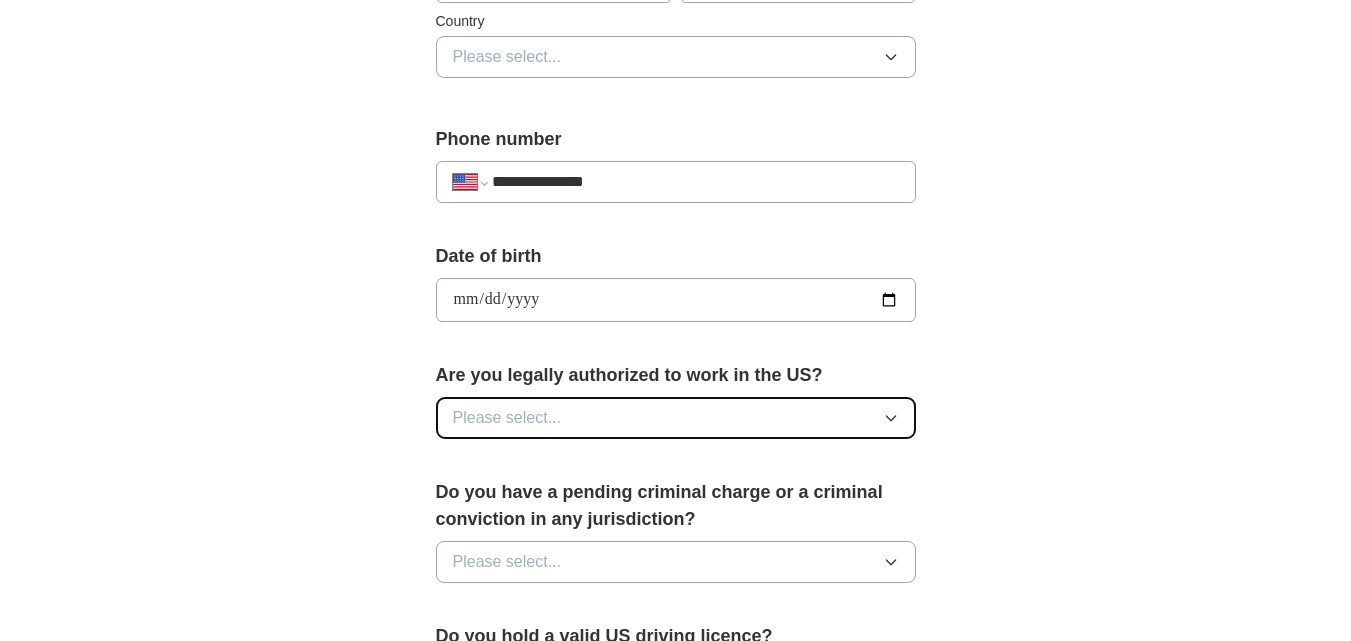 click on "Please select..." at bounding box center [676, 418] 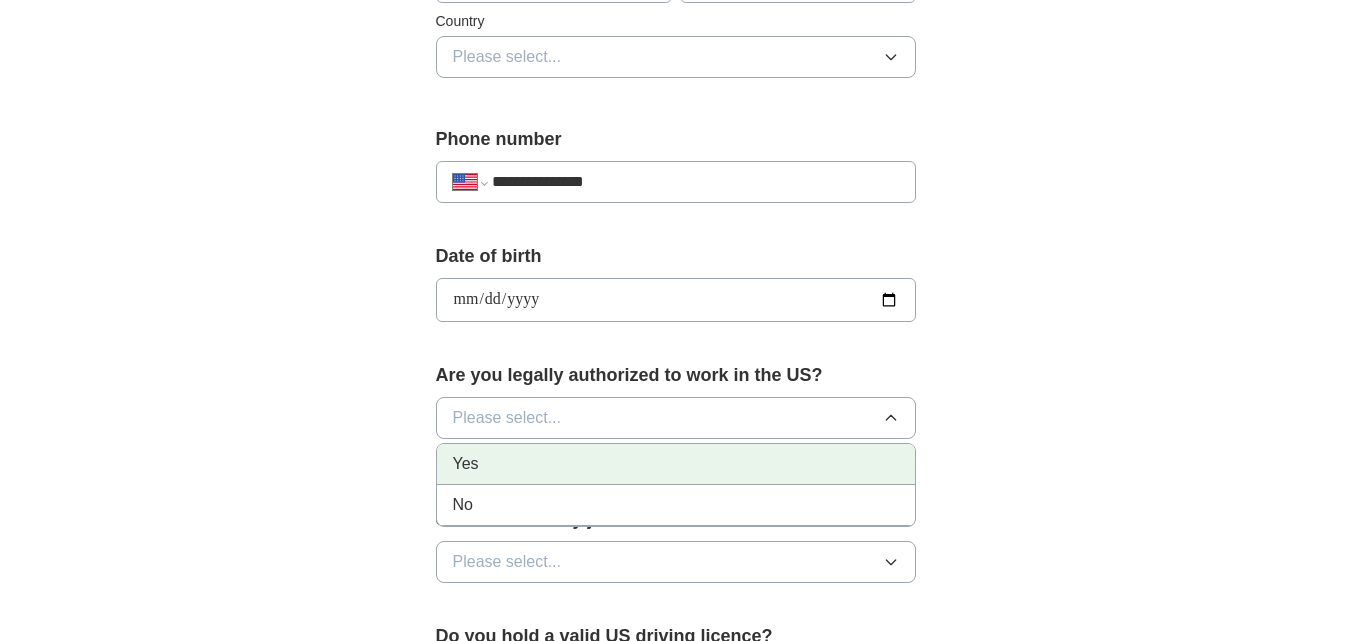 click on "Yes" at bounding box center [676, 464] 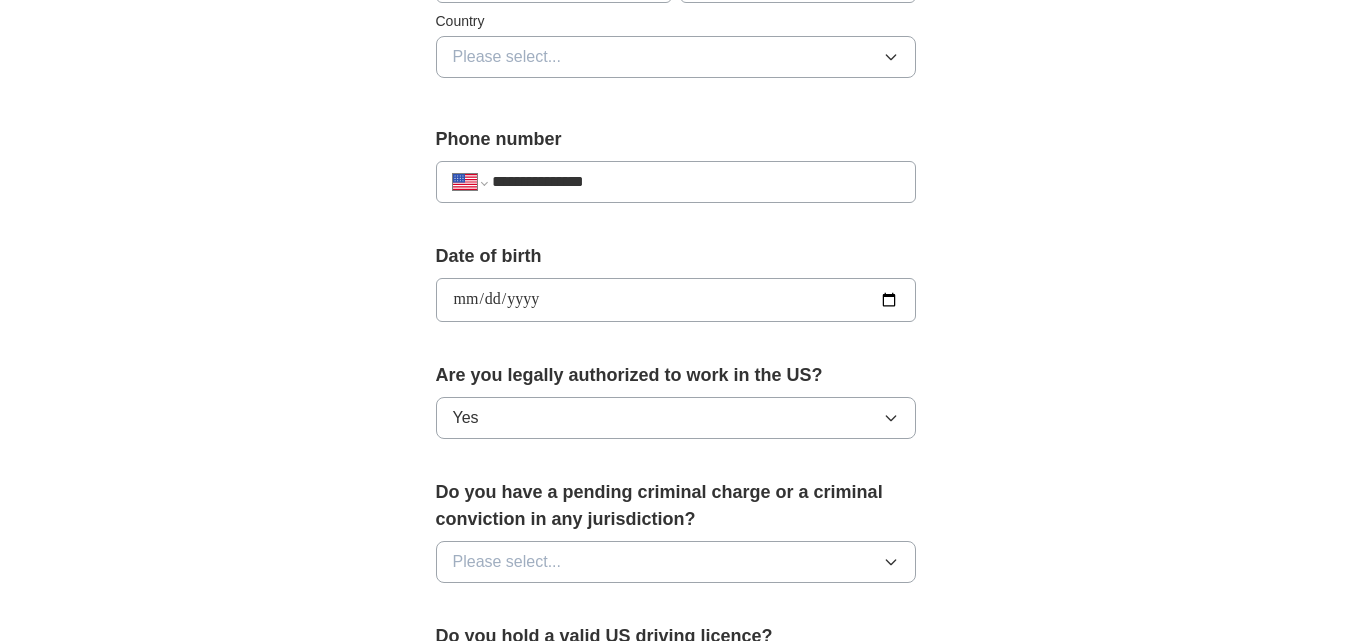 scroll, scrollTop: 900, scrollLeft: 0, axis: vertical 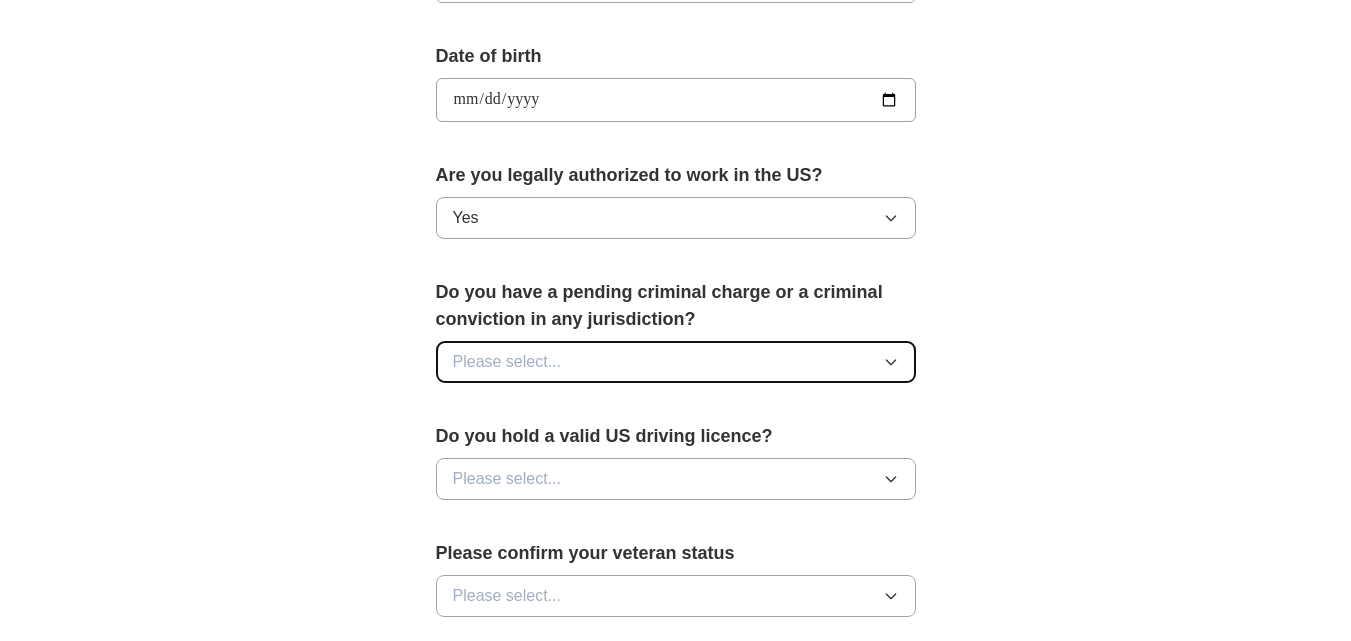 click on "Please select..." at bounding box center [507, 362] 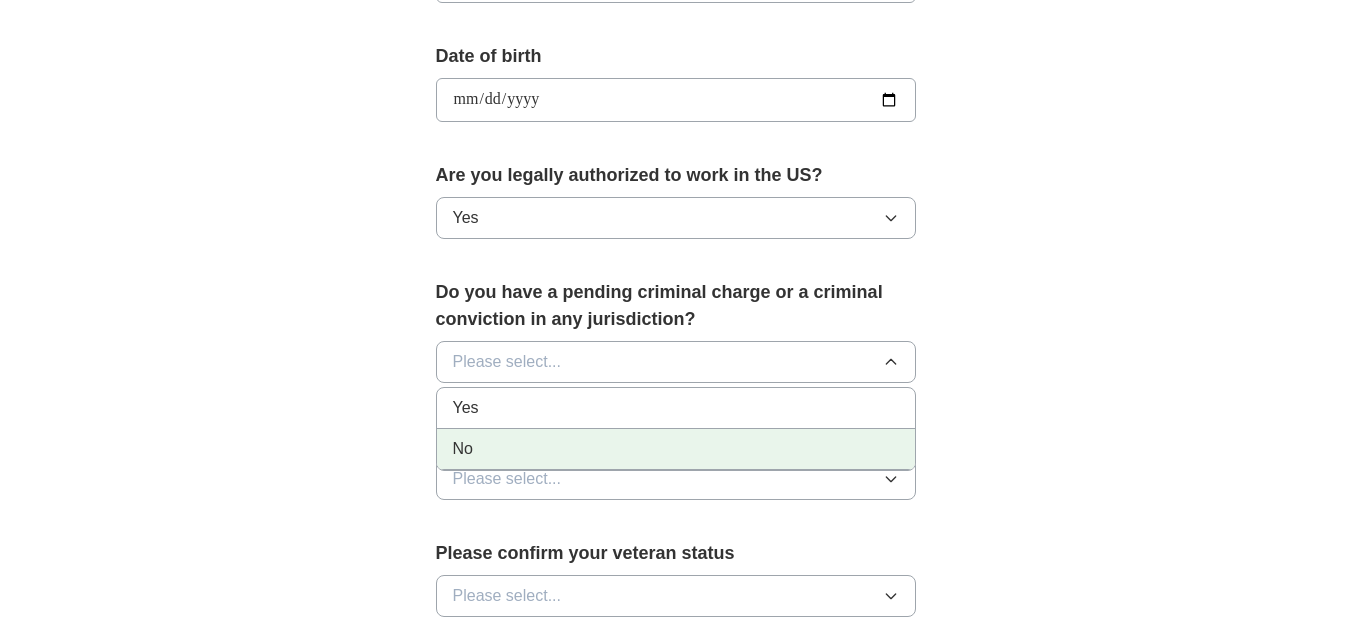 click on "No" at bounding box center [676, 449] 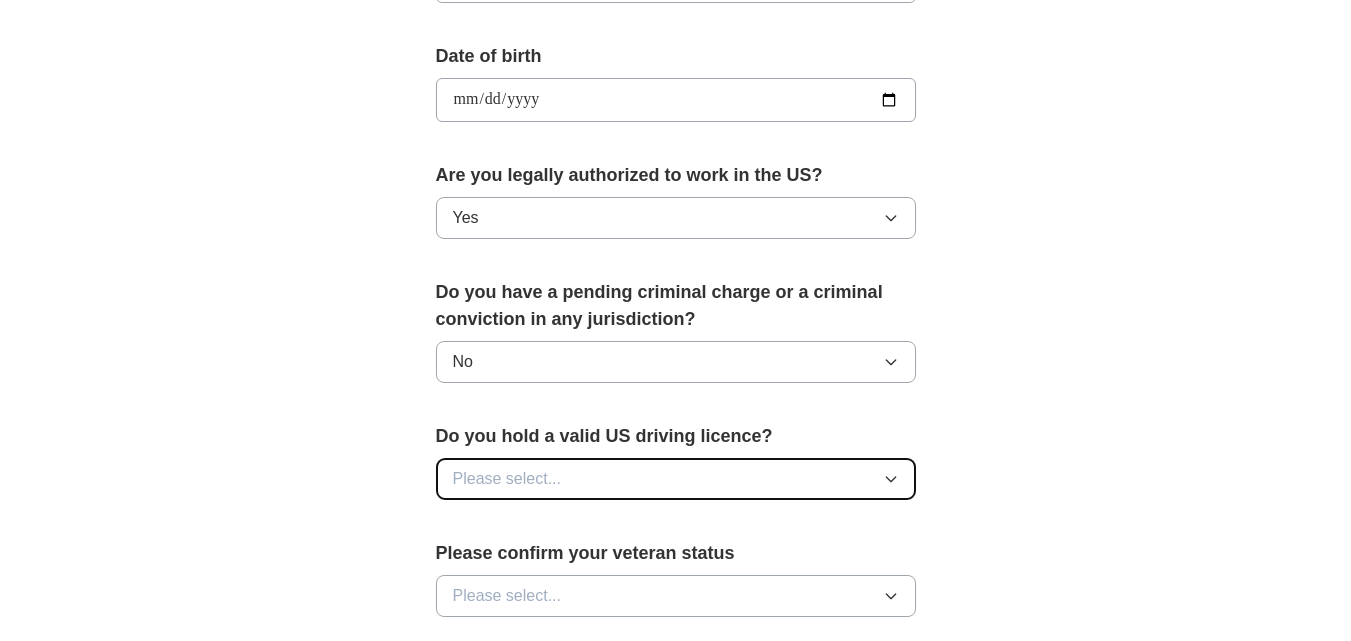 click on "Please select..." at bounding box center (507, 479) 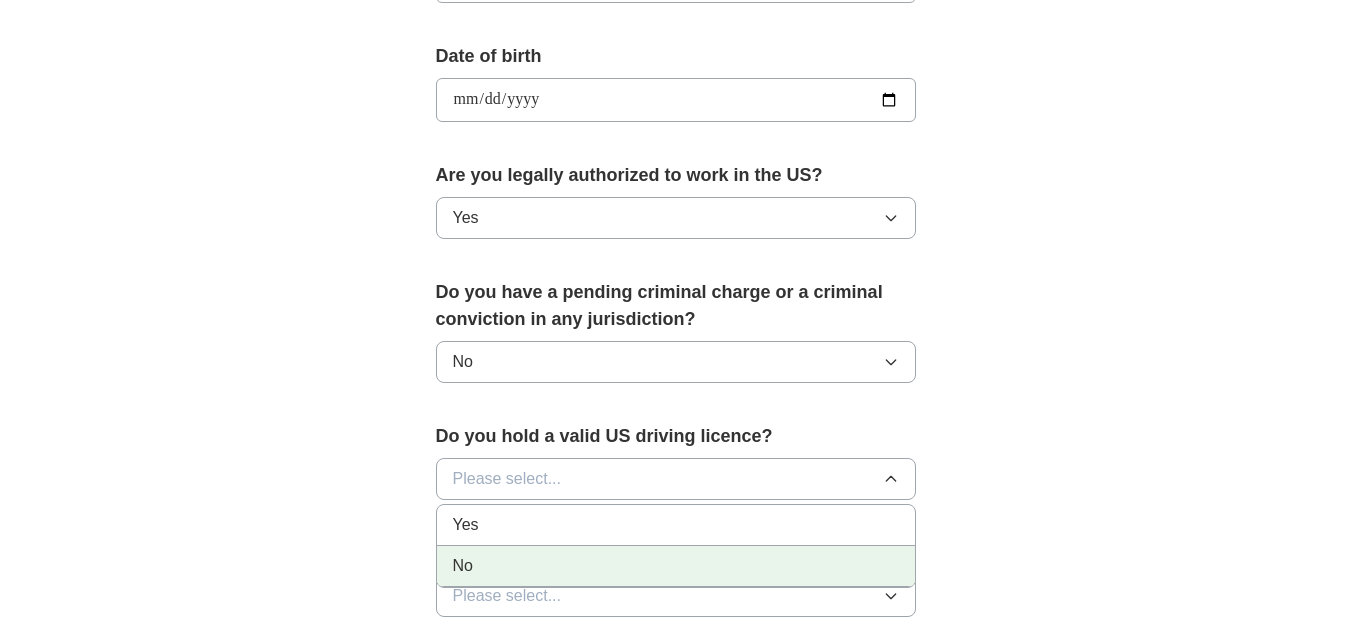click on "No" at bounding box center [676, 566] 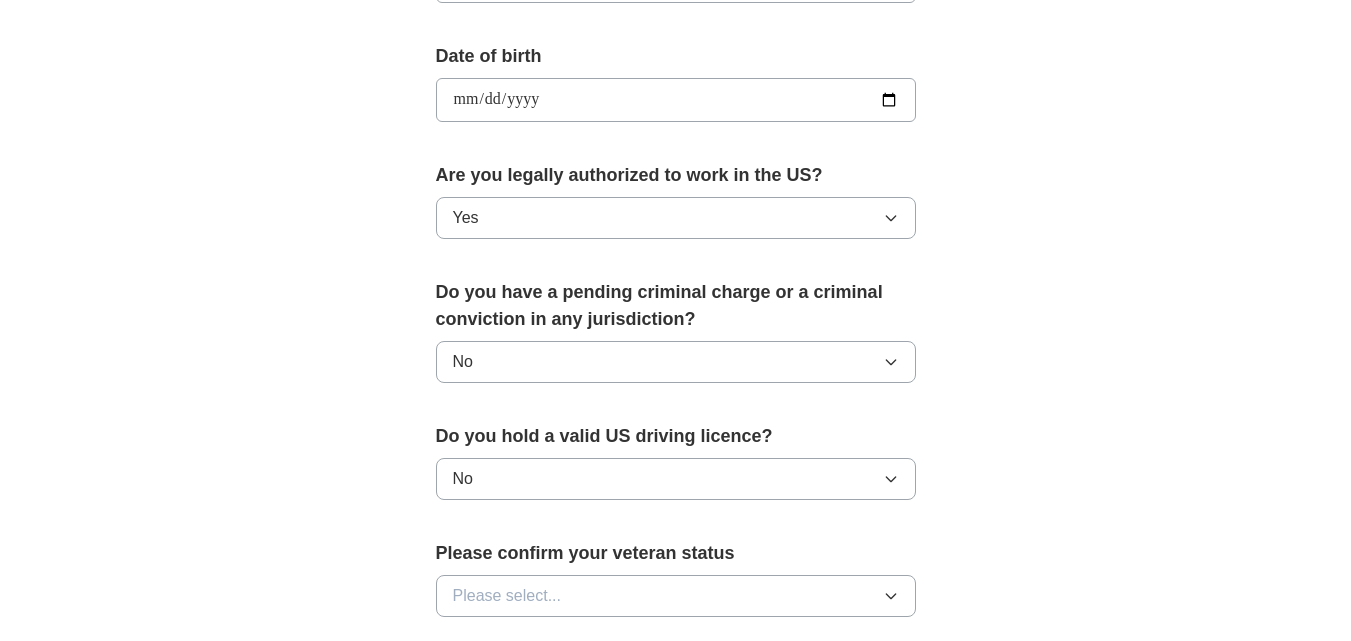 scroll, scrollTop: 1100, scrollLeft: 0, axis: vertical 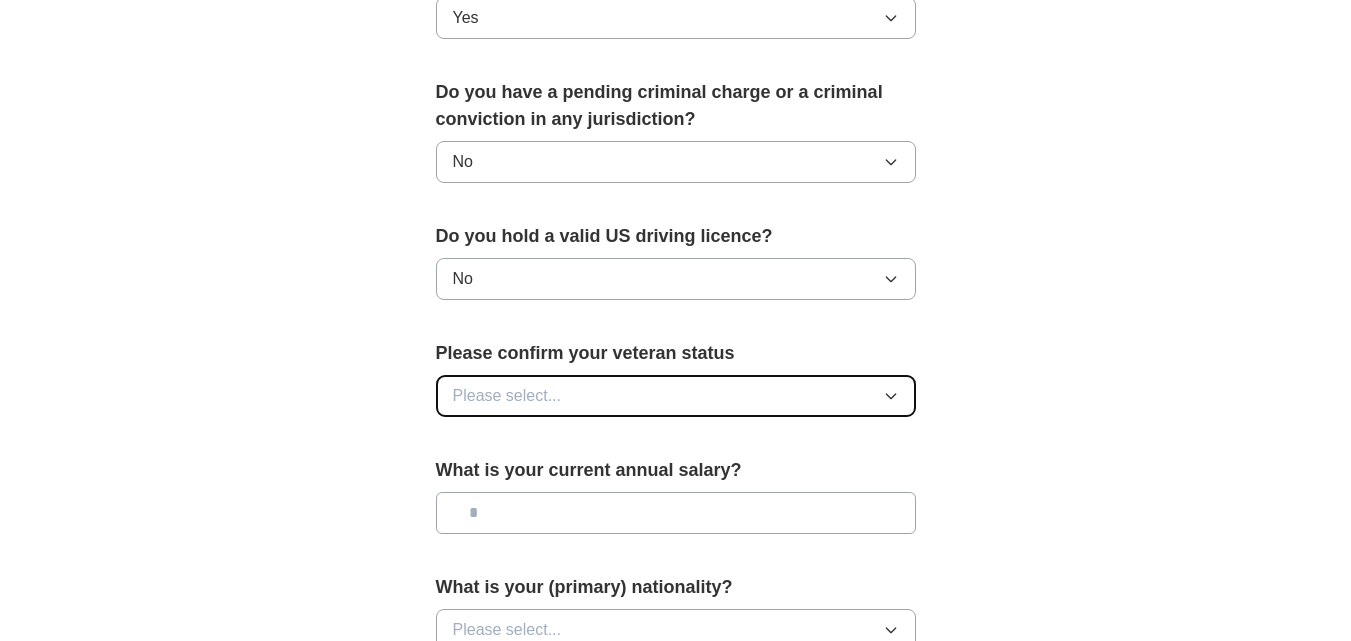 click on "Please select..." at bounding box center (676, 396) 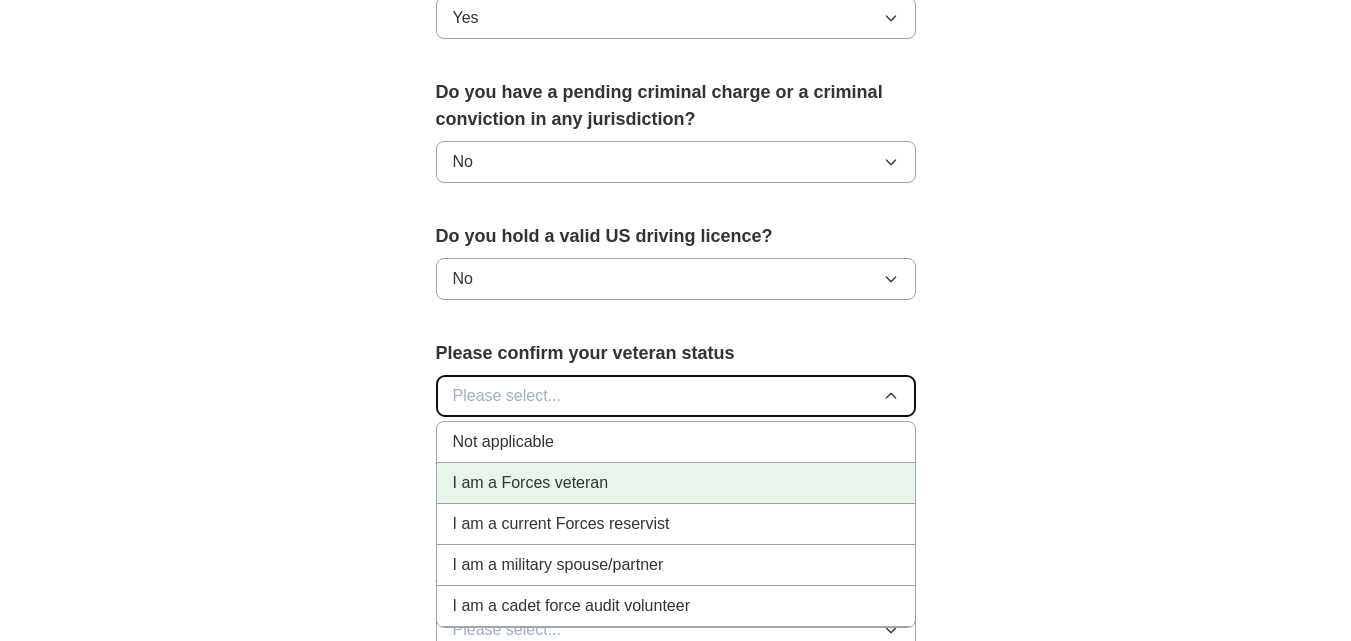 scroll, scrollTop: 1200, scrollLeft: 0, axis: vertical 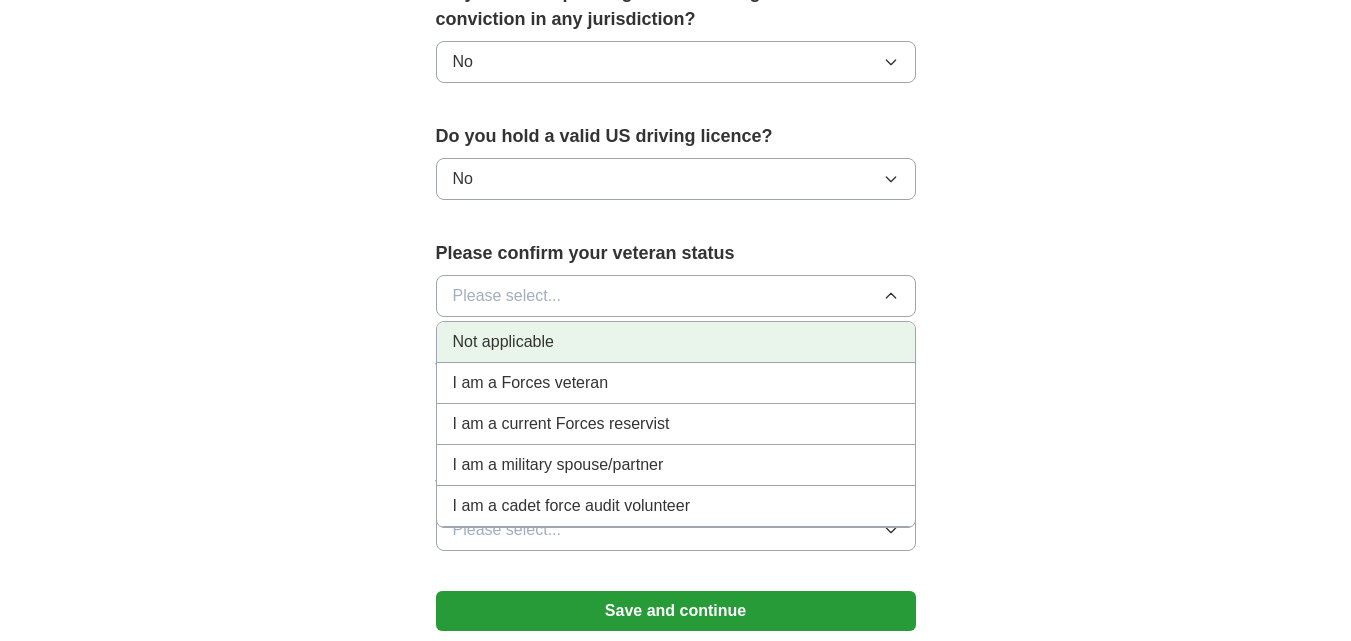 click on "Not applicable" at bounding box center (503, 342) 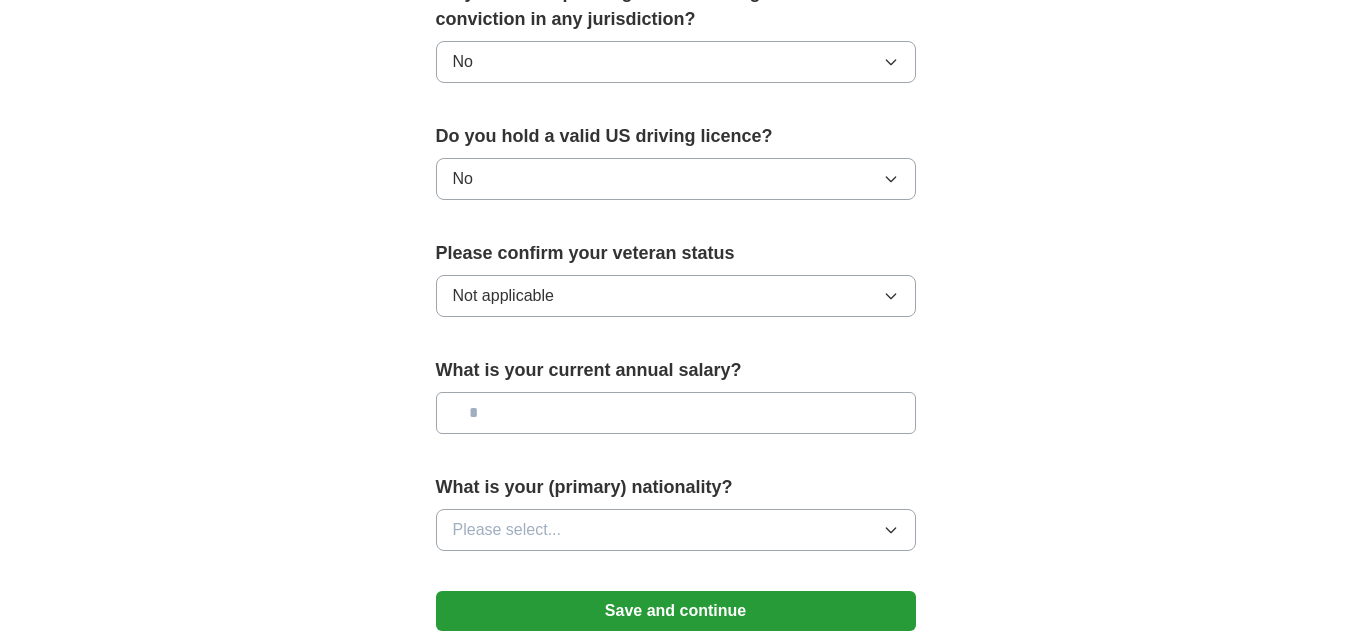 click at bounding box center (676, 413) 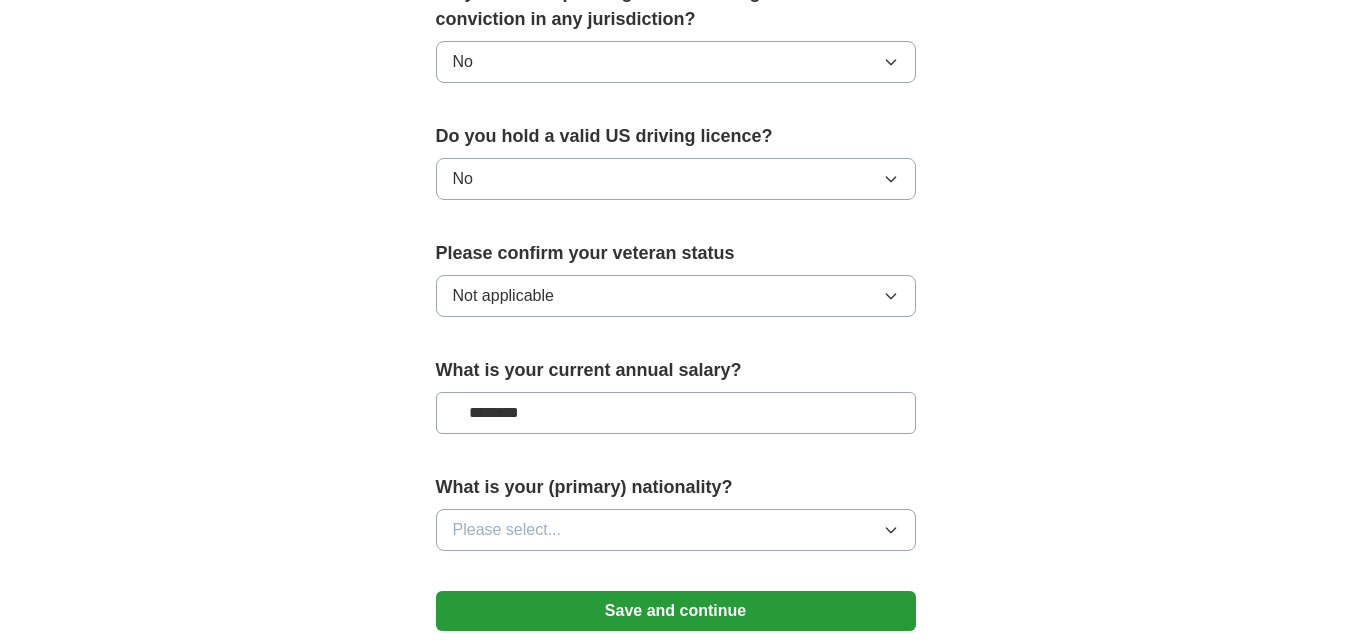 scroll, scrollTop: 1300, scrollLeft: 0, axis: vertical 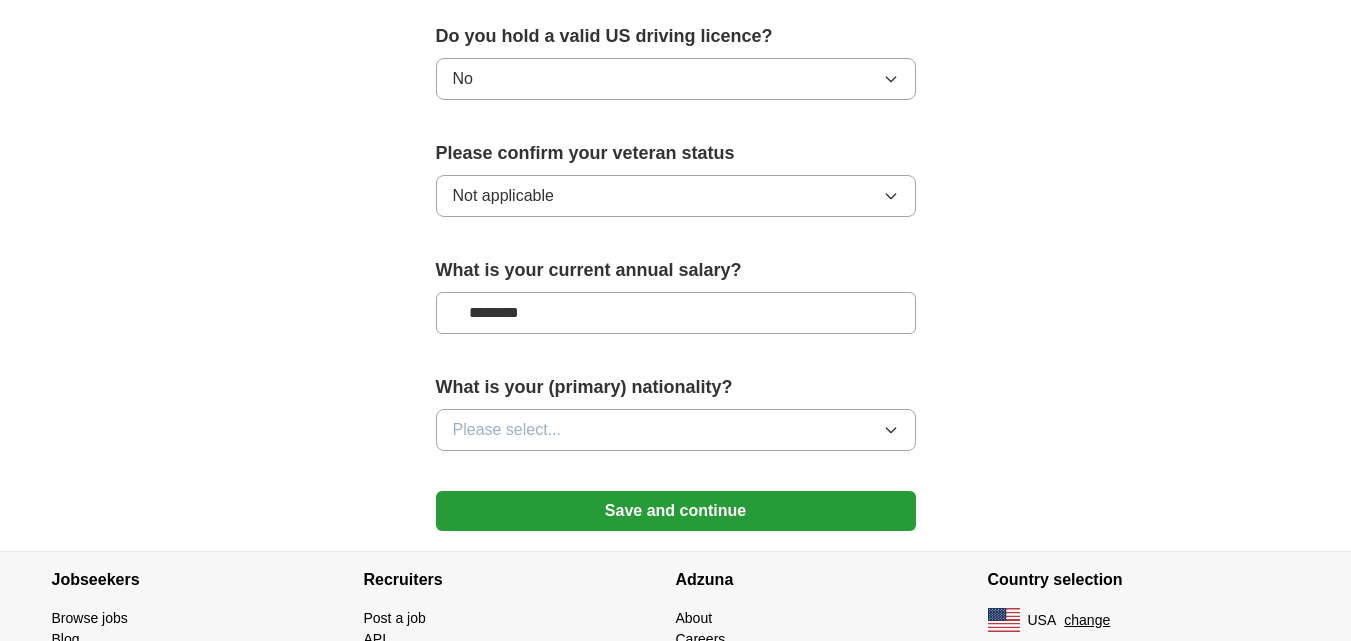 type on "********" 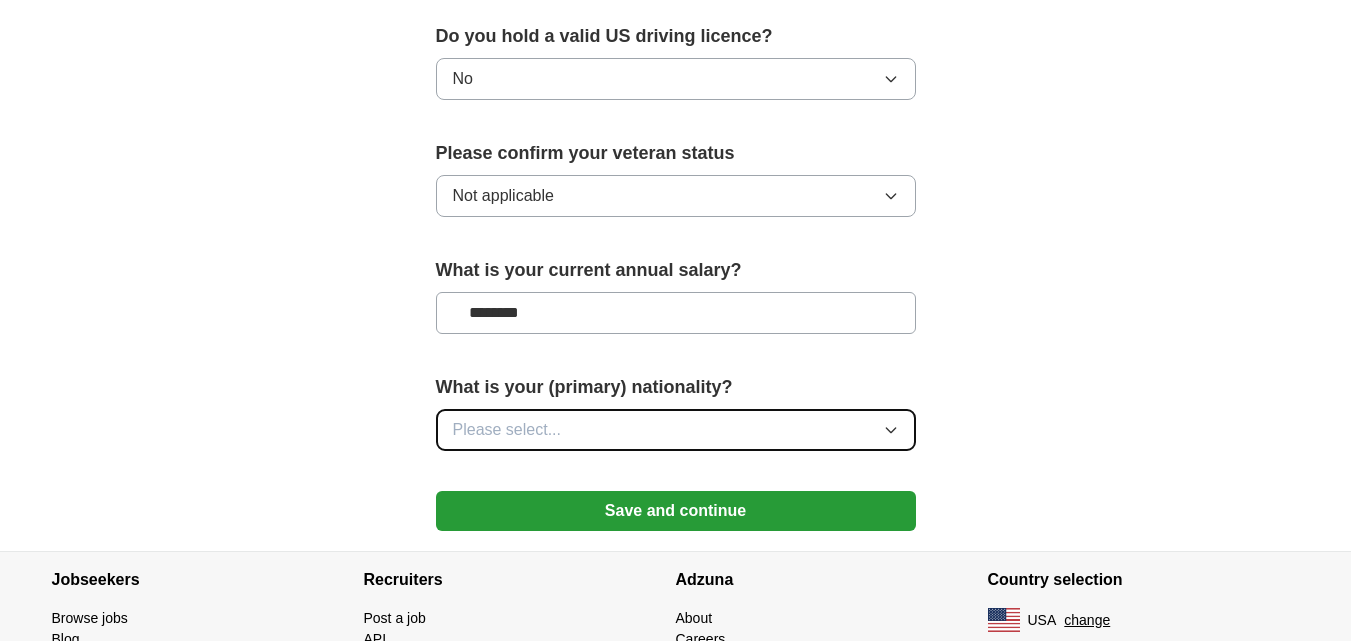 click on "Please select..." at bounding box center (676, 430) 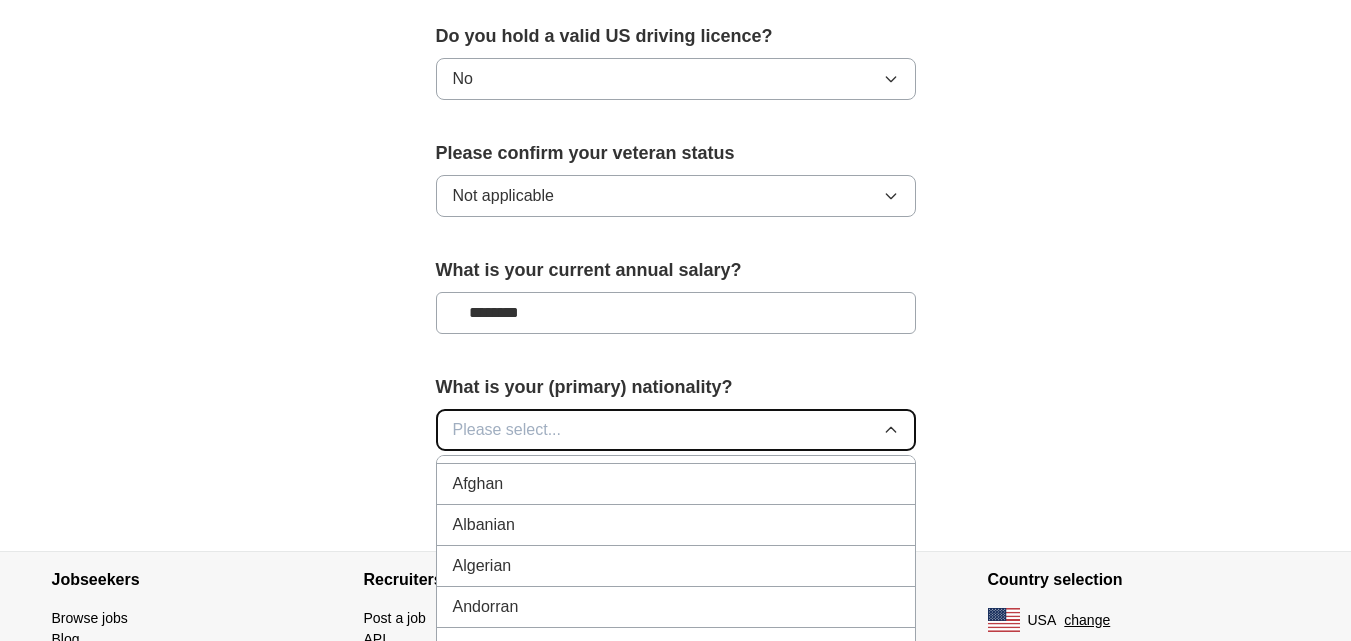 scroll, scrollTop: 0, scrollLeft: 0, axis: both 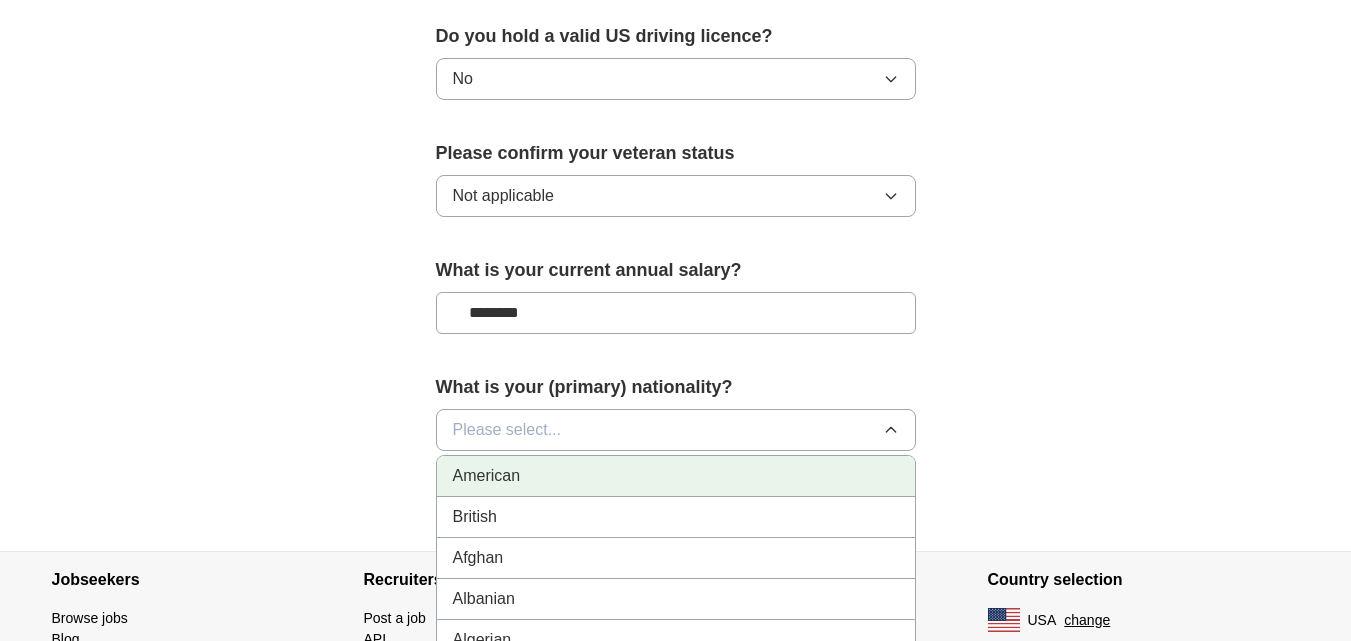 click on "American" at bounding box center [487, 476] 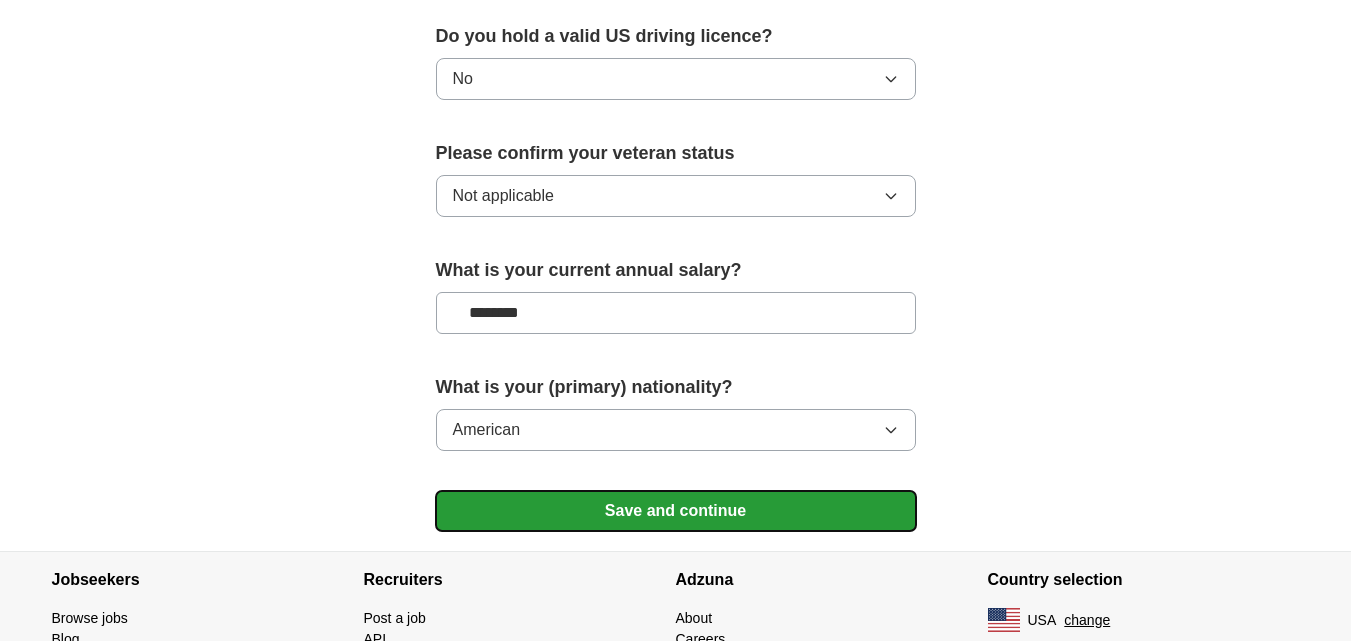 click on "Save and continue" at bounding box center (676, 511) 